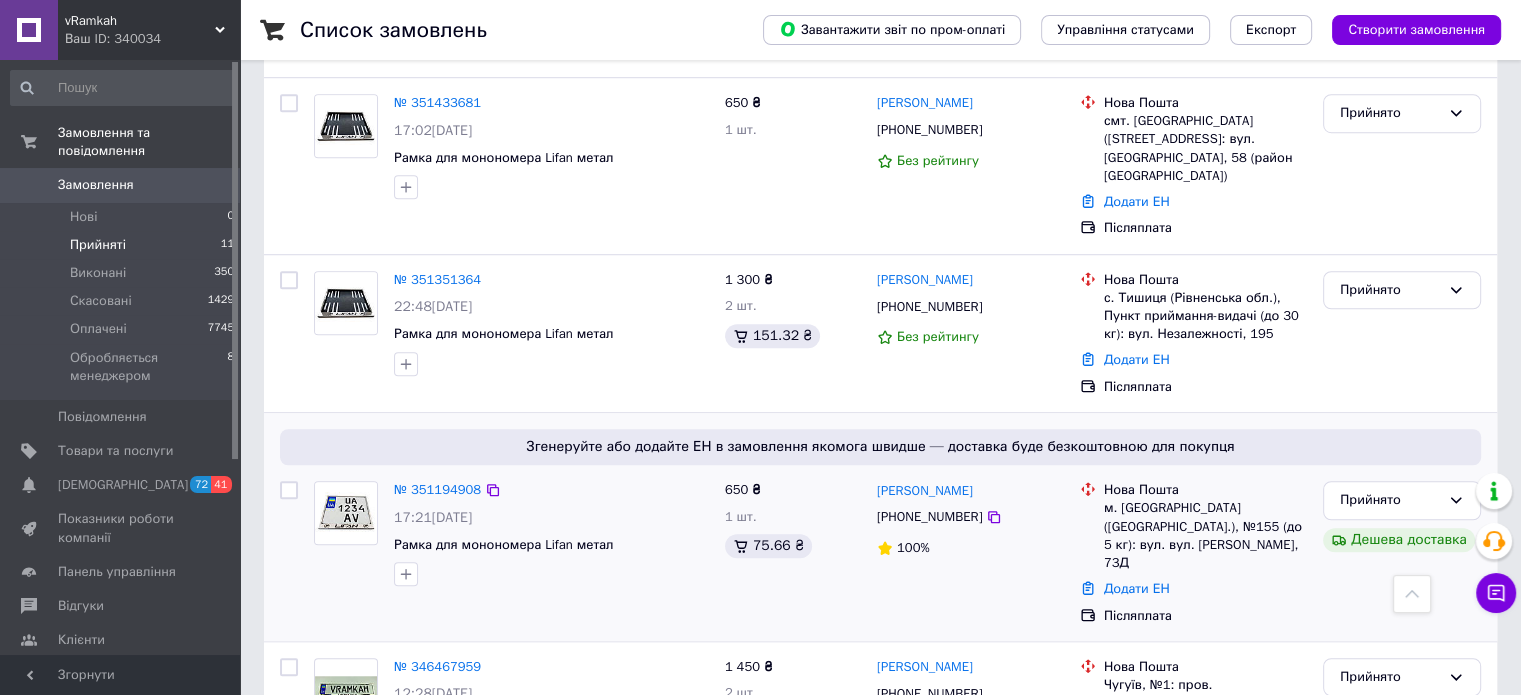 scroll, scrollTop: 1467, scrollLeft: 0, axis: vertical 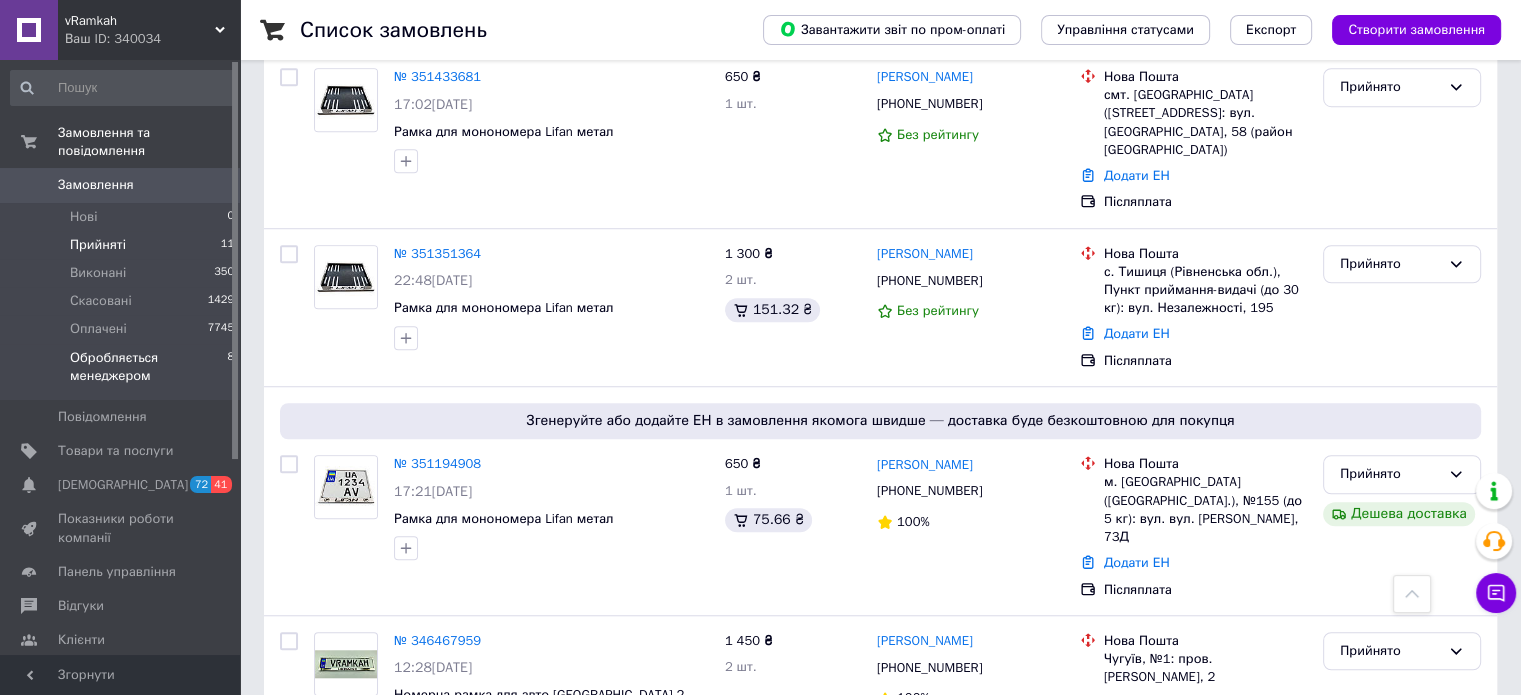click on "Обробляється менеджером" at bounding box center (148, 367) 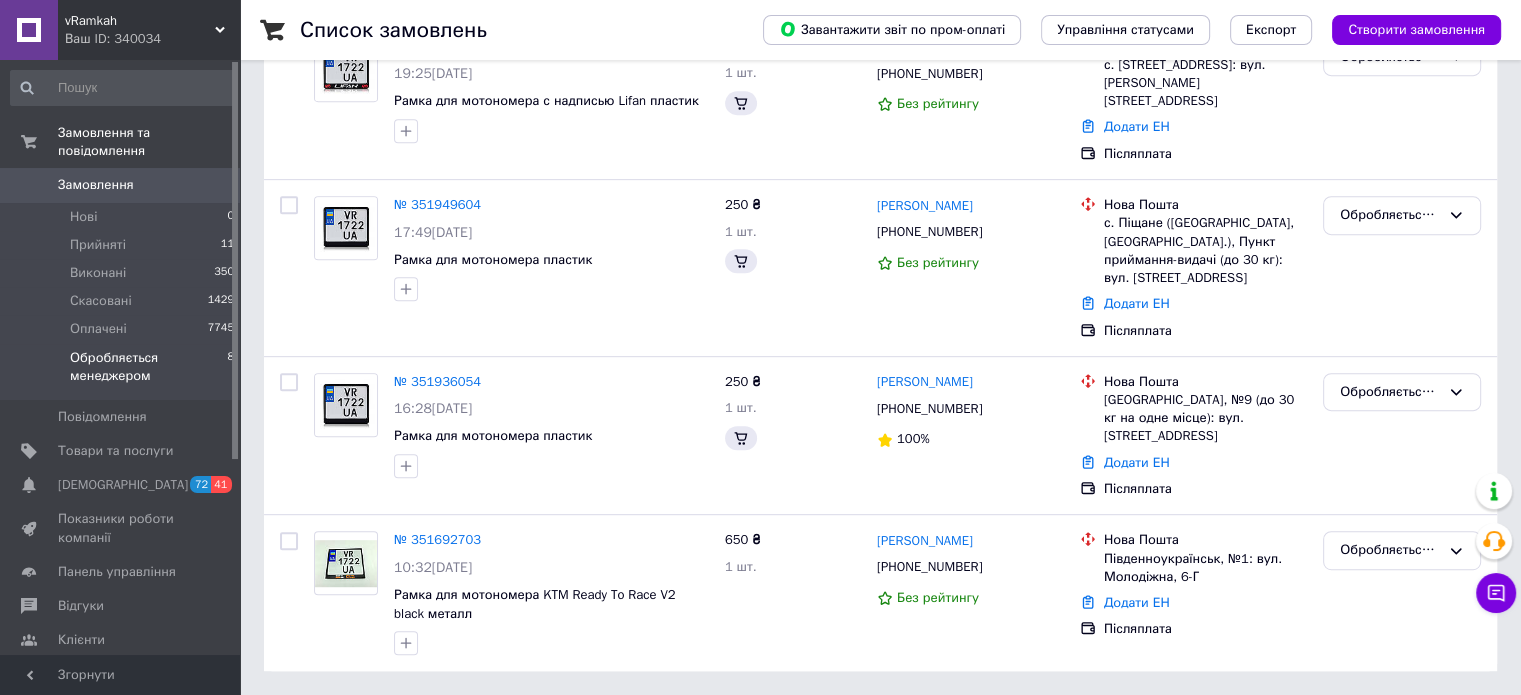 scroll, scrollTop: 0, scrollLeft: 0, axis: both 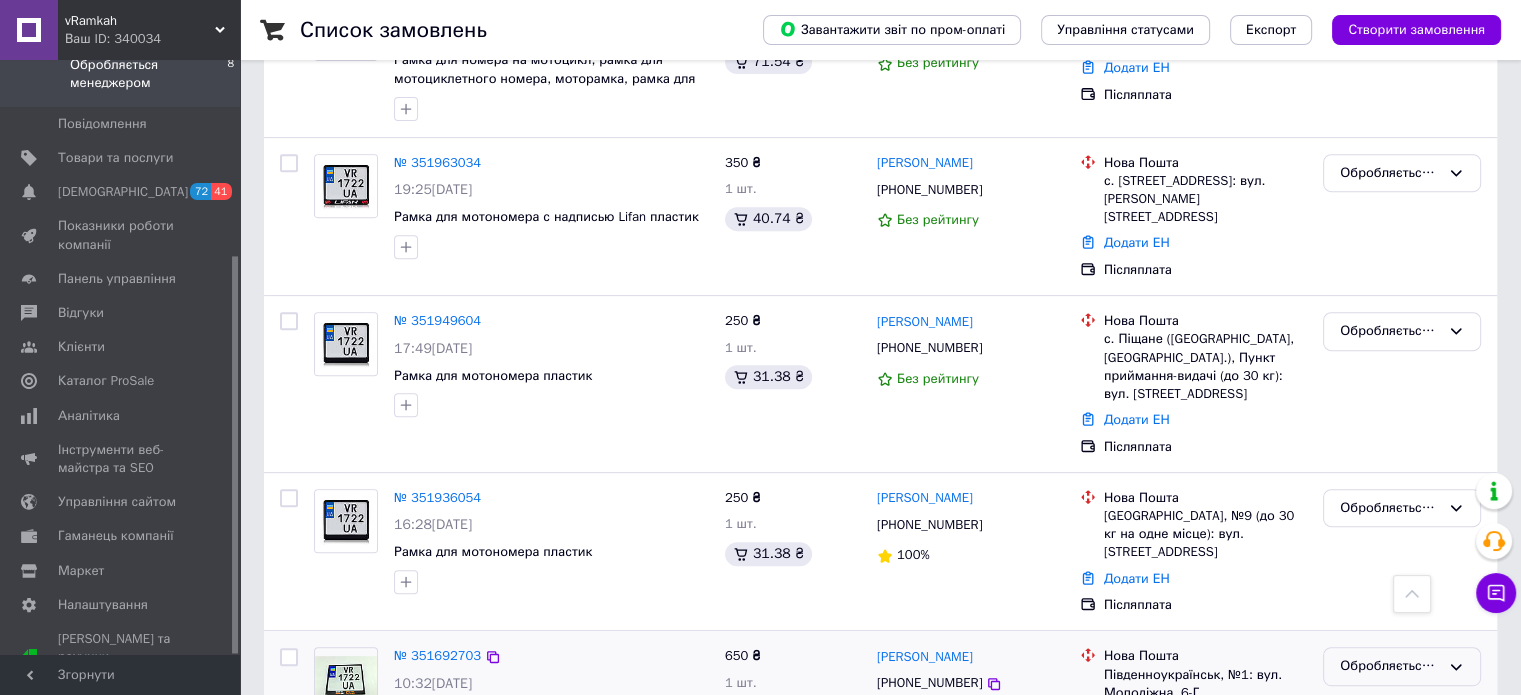 click on "Обробляється менеджером" at bounding box center [1390, 666] 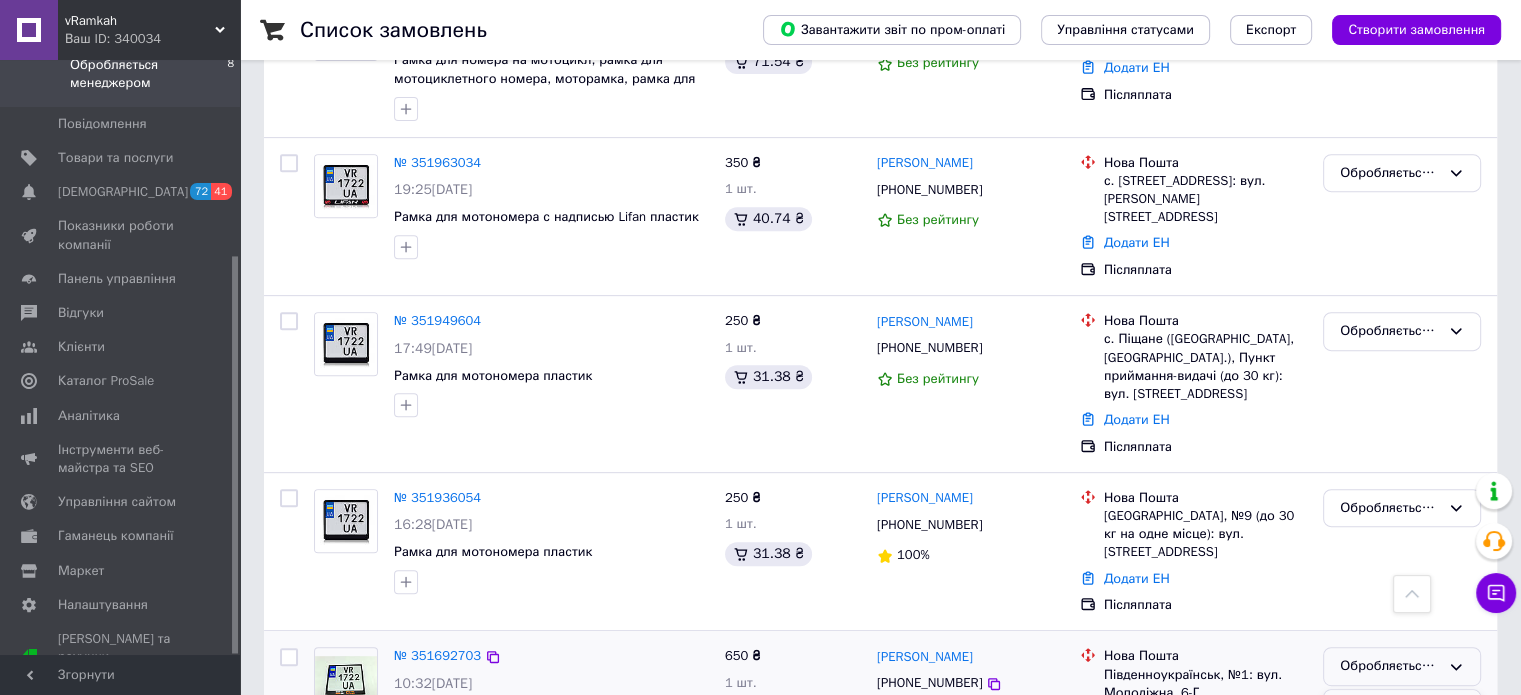 click on "Прийнято" at bounding box center [1402, 708] 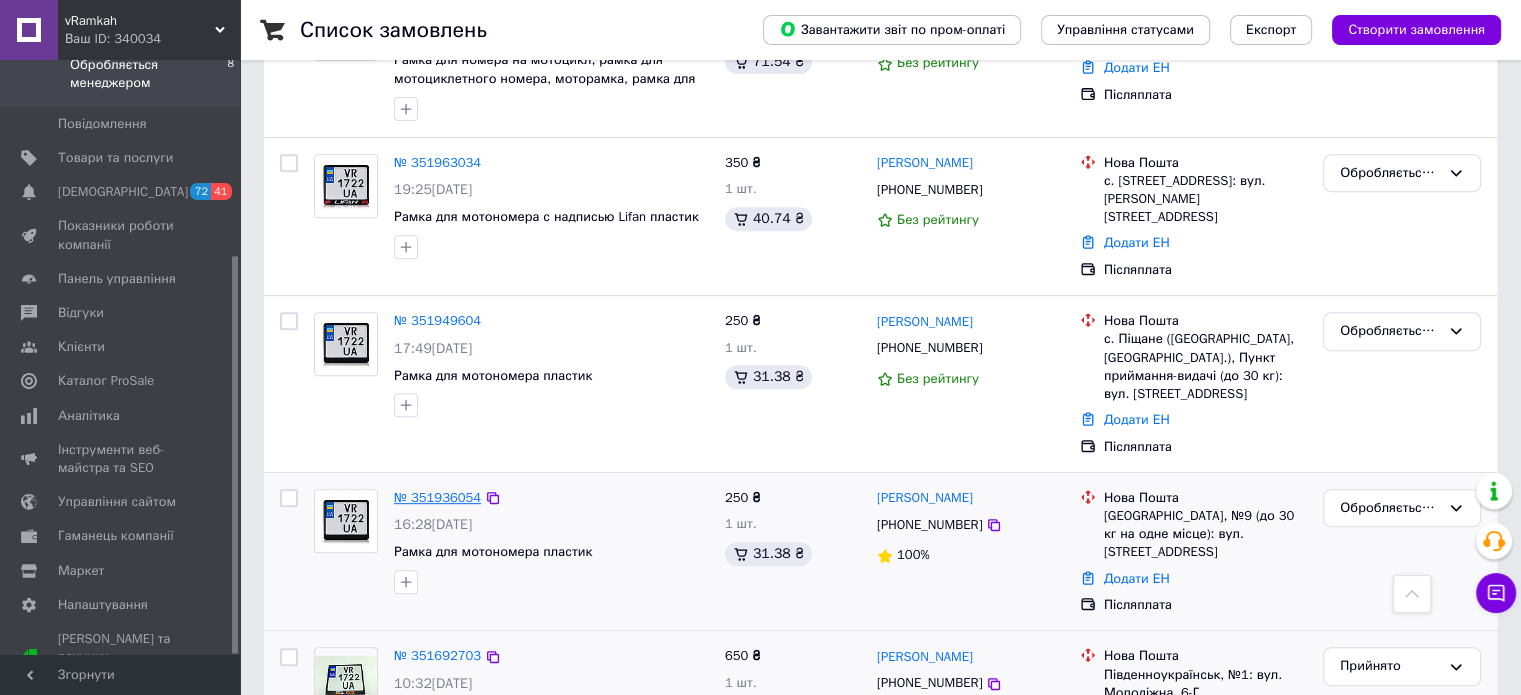 click on "№ 351936054" at bounding box center [437, 497] 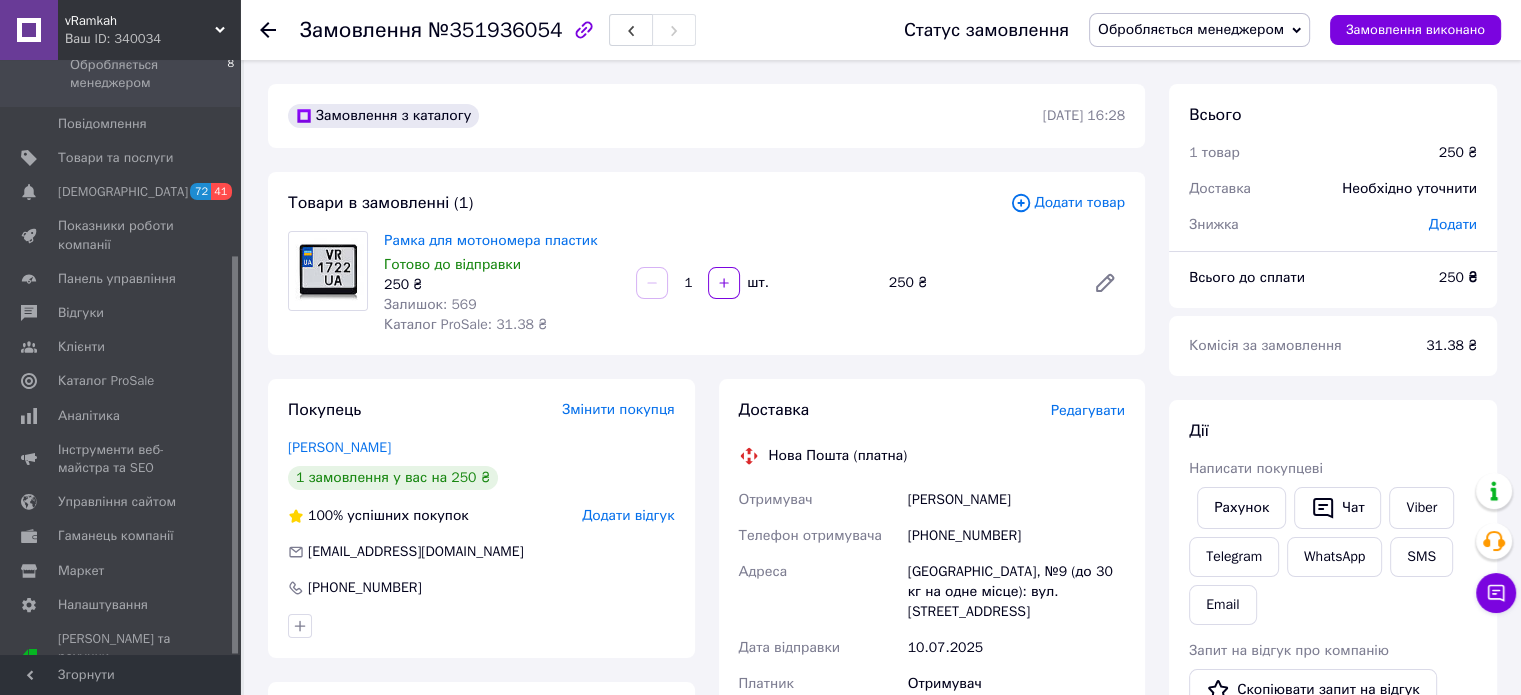 click on "Замовлення з каталогу [DATE] 16:28" at bounding box center (706, 116) 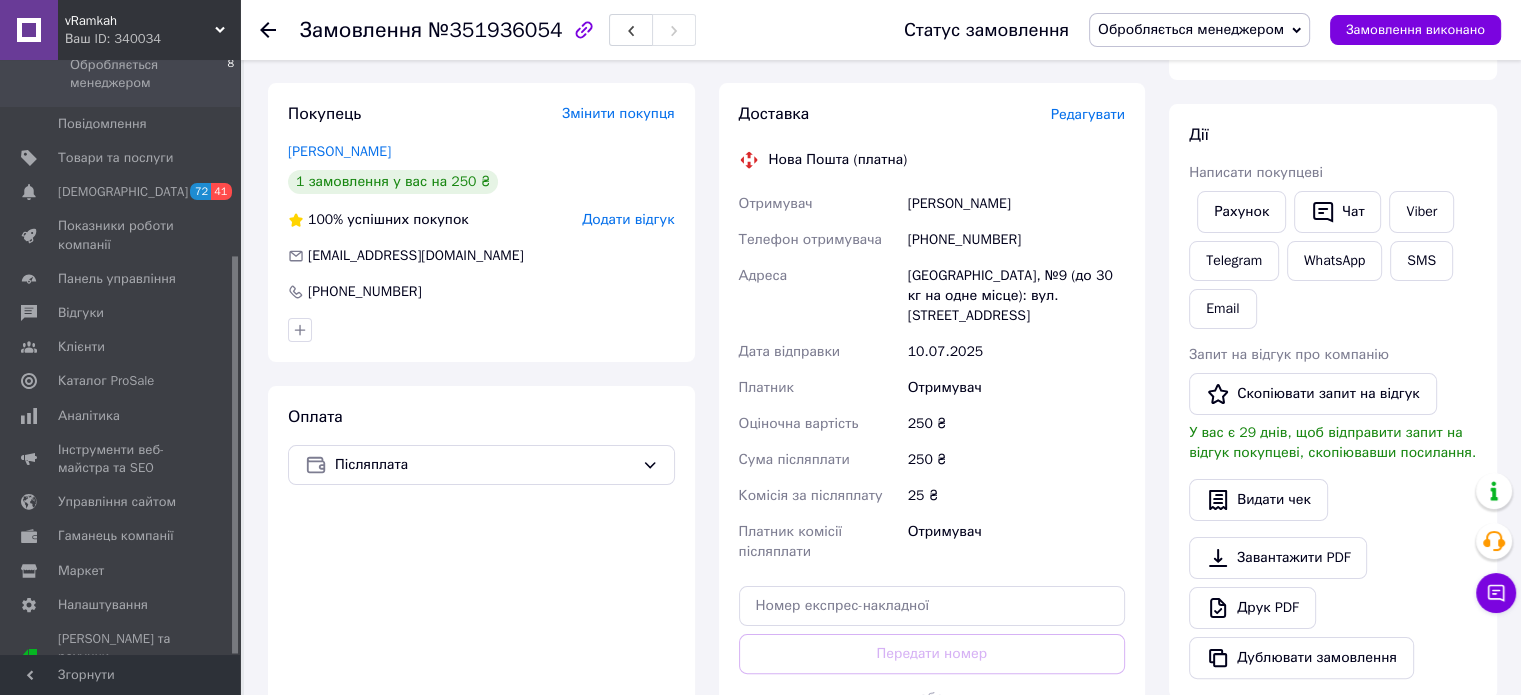scroll, scrollTop: 300, scrollLeft: 0, axis: vertical 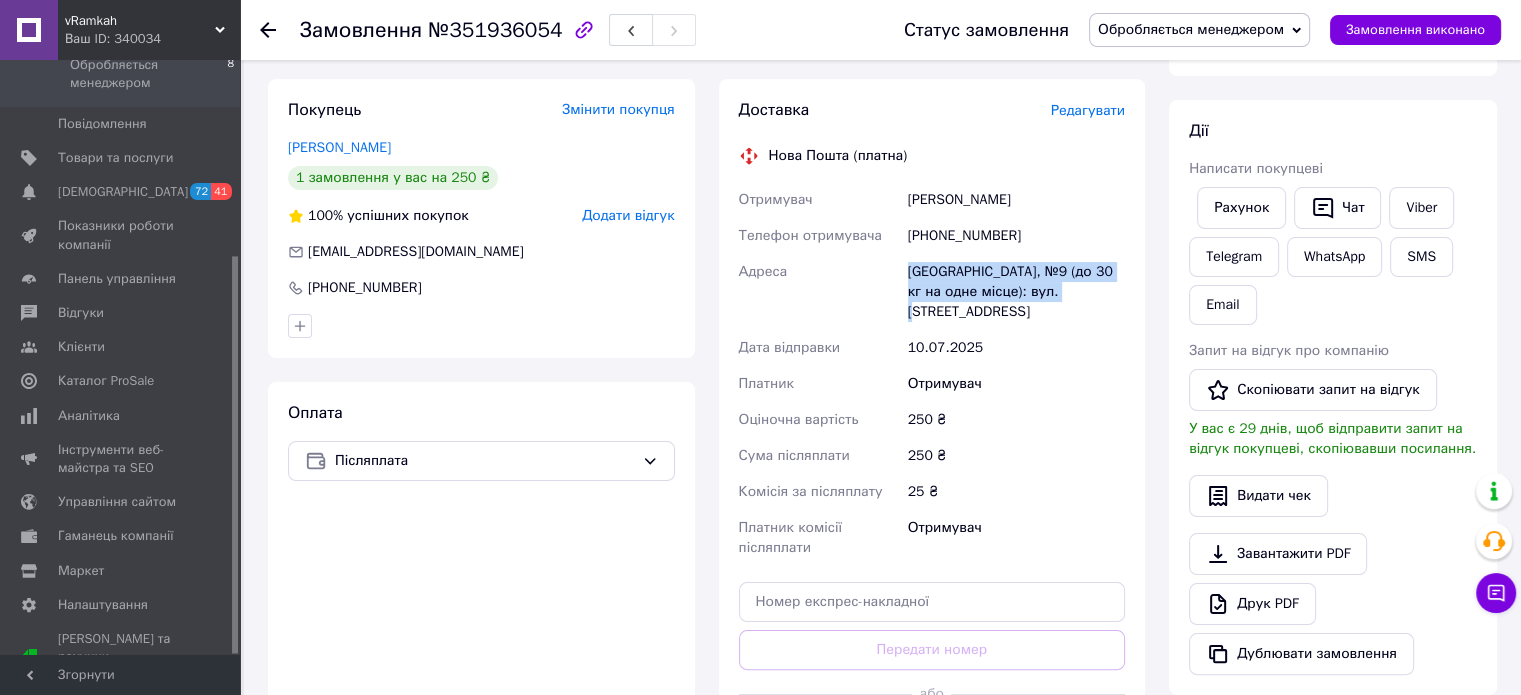 drag, startPoint x: 909, startPoint y: 277, endPoint x: 1071, endPoint y: 304, distance: 164.23459 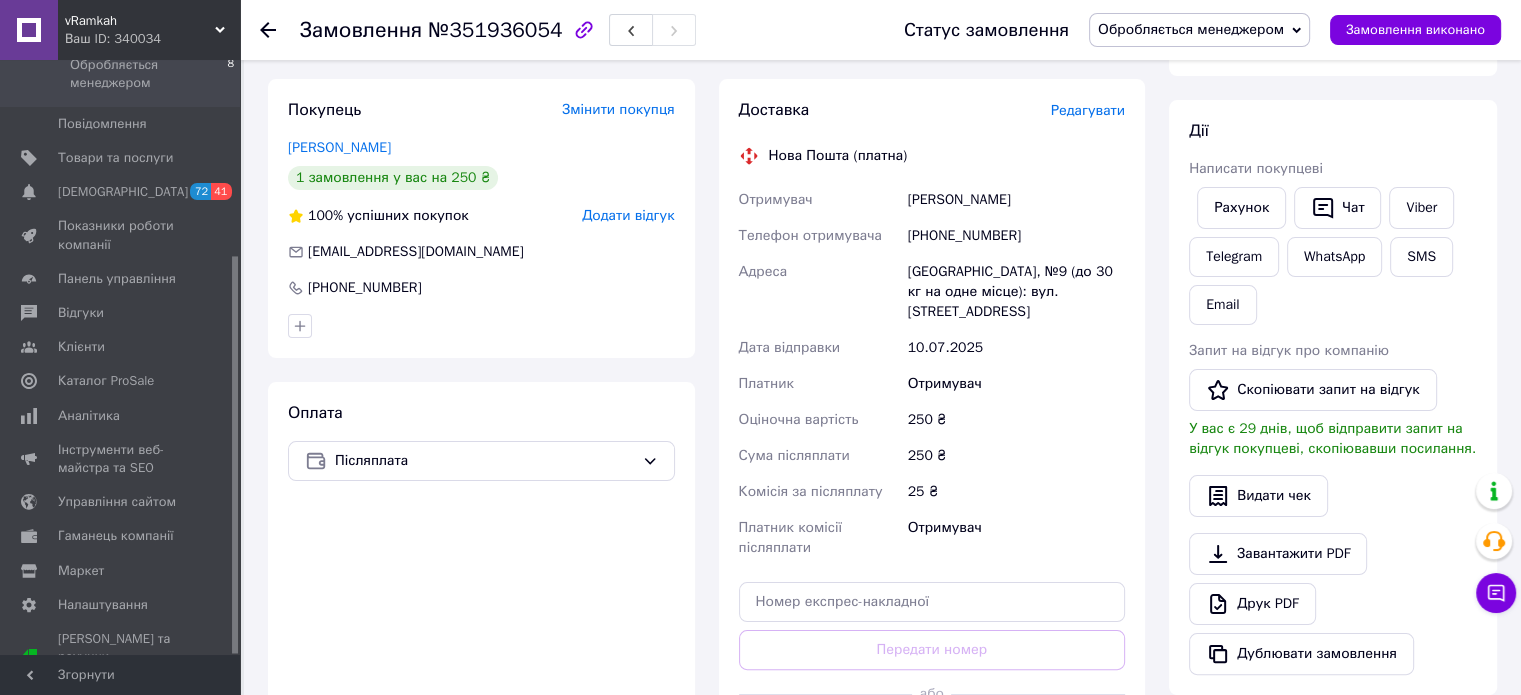 click on "Обробляється менеджером" at bounding box center (1191, 29) 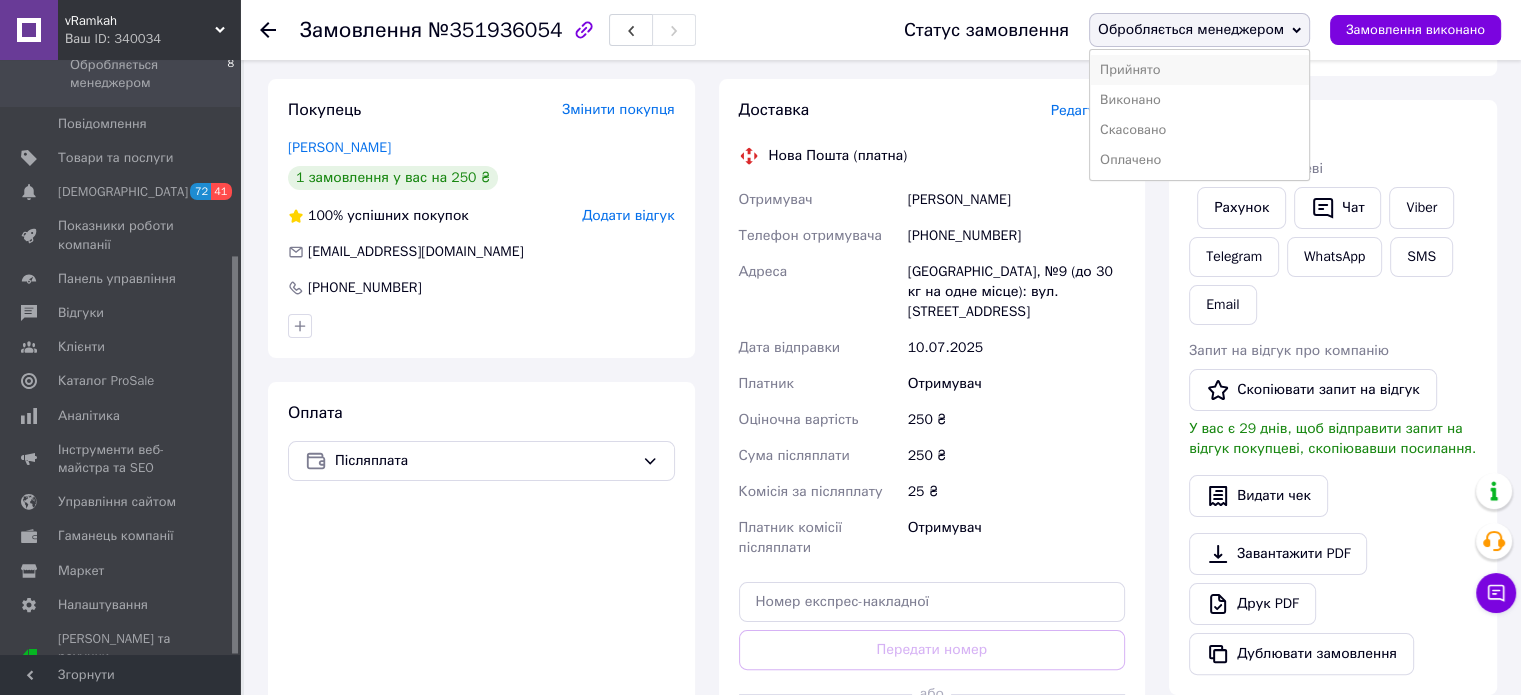 click on "Прийнято" at bounding box center [1199, 70] 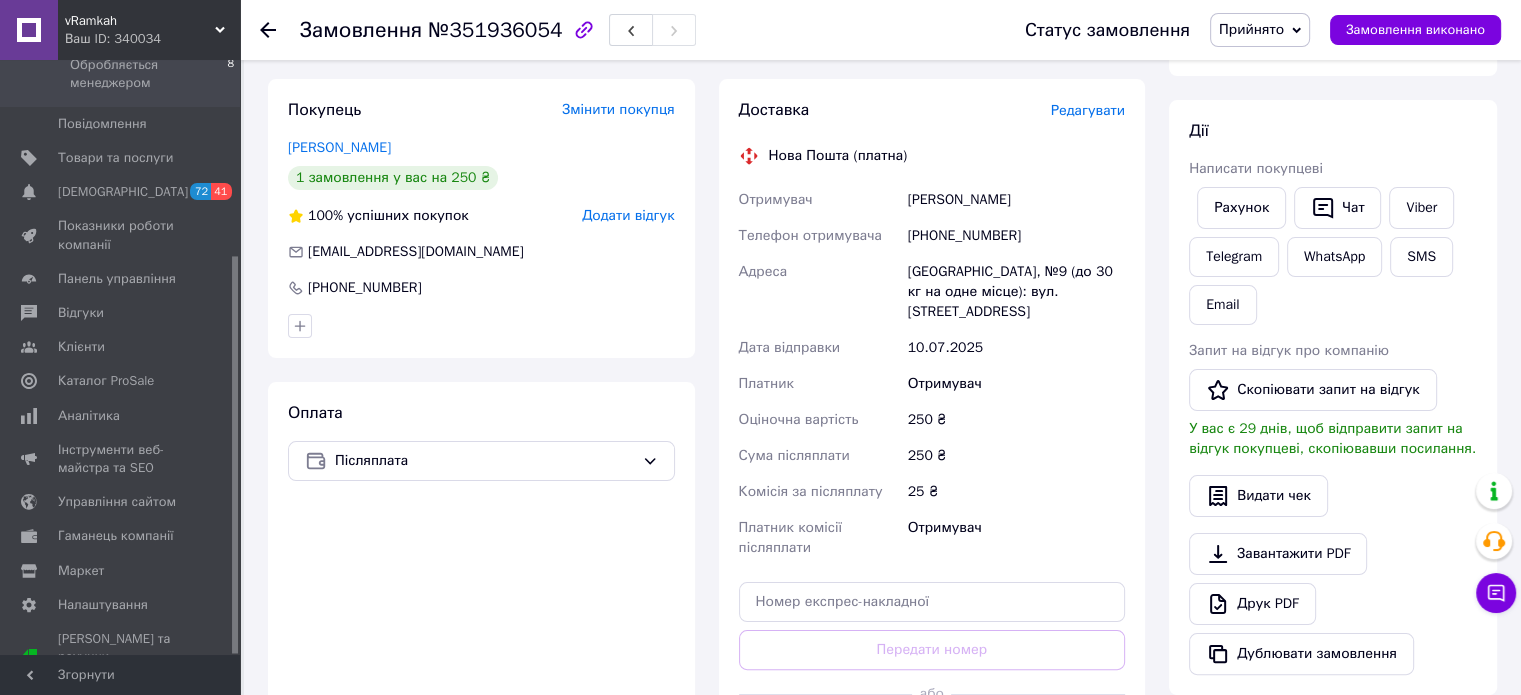 click 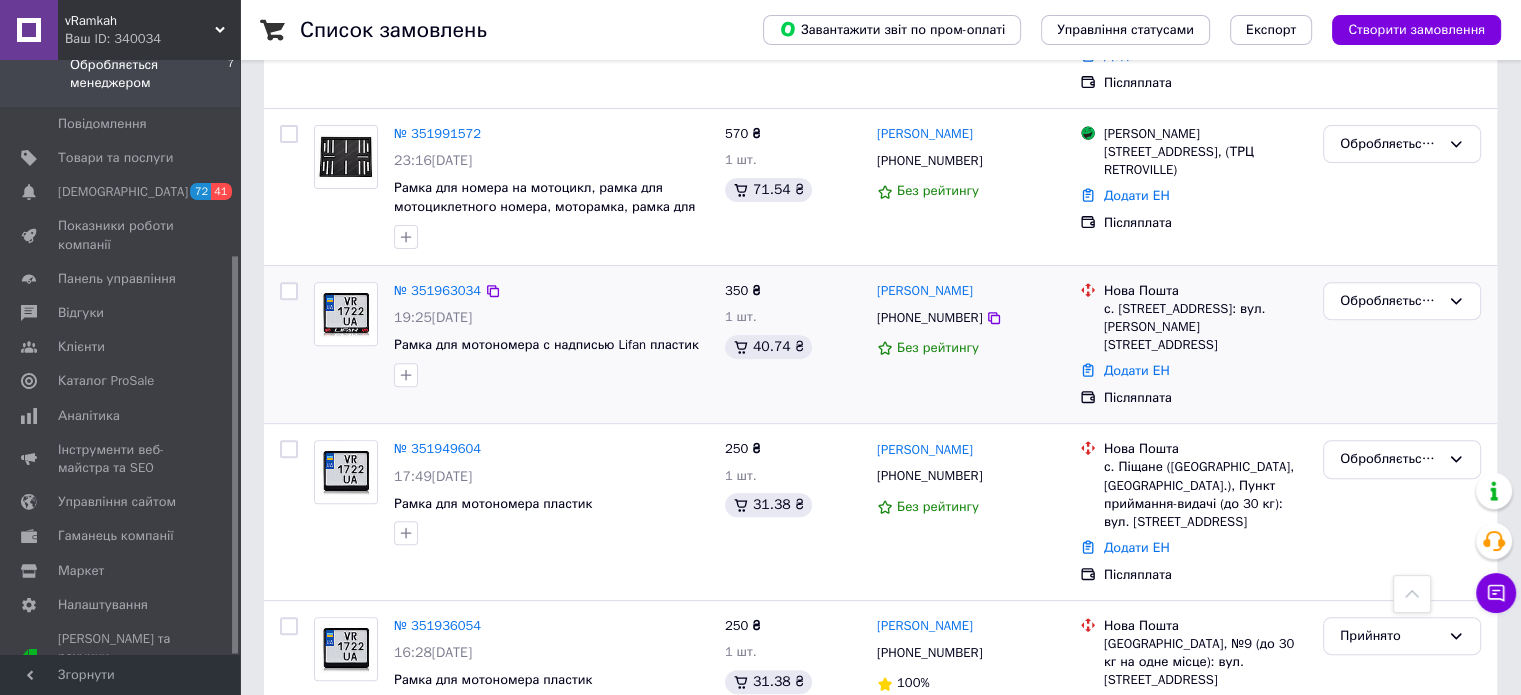 scroll, scrollTop: 684, scrollLeft: 0, axis: vertical 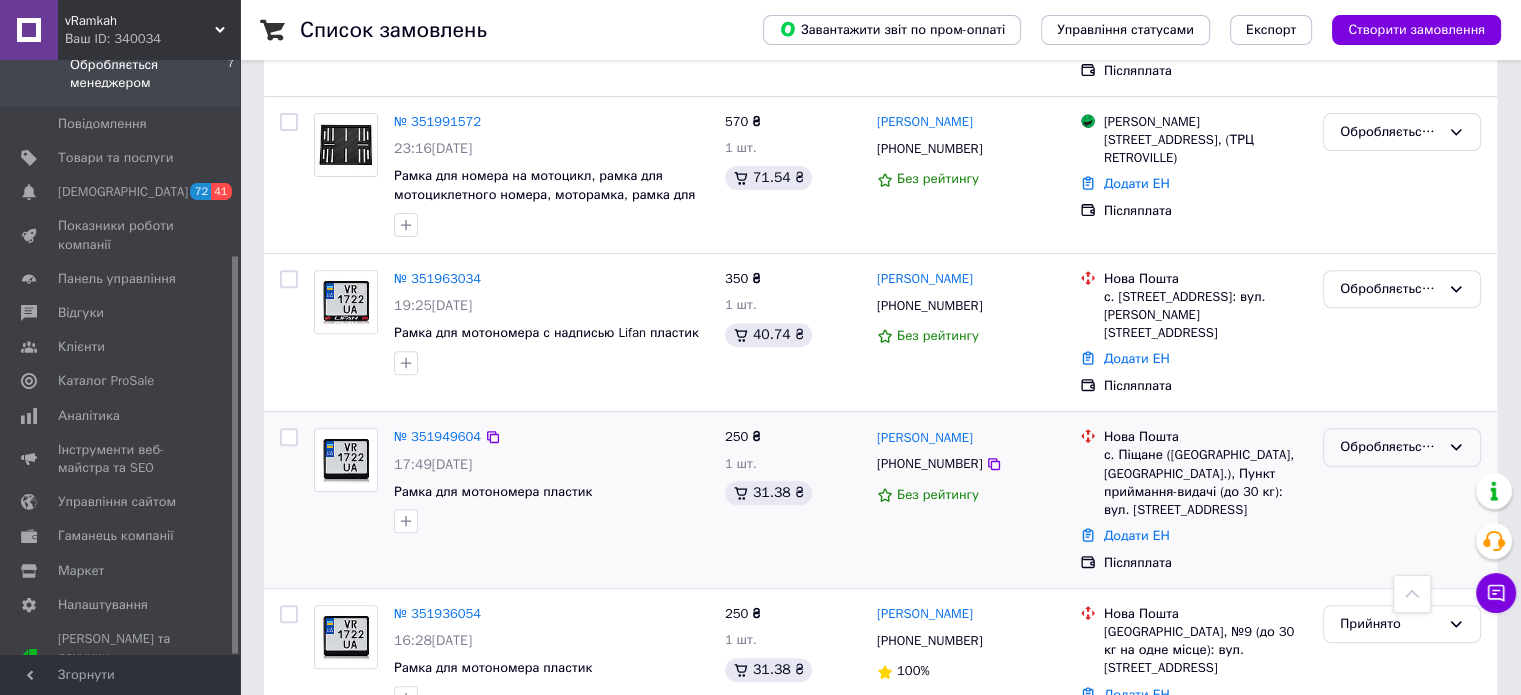 click on "Обробляється менеджером" at bounding box center [1390, 447] 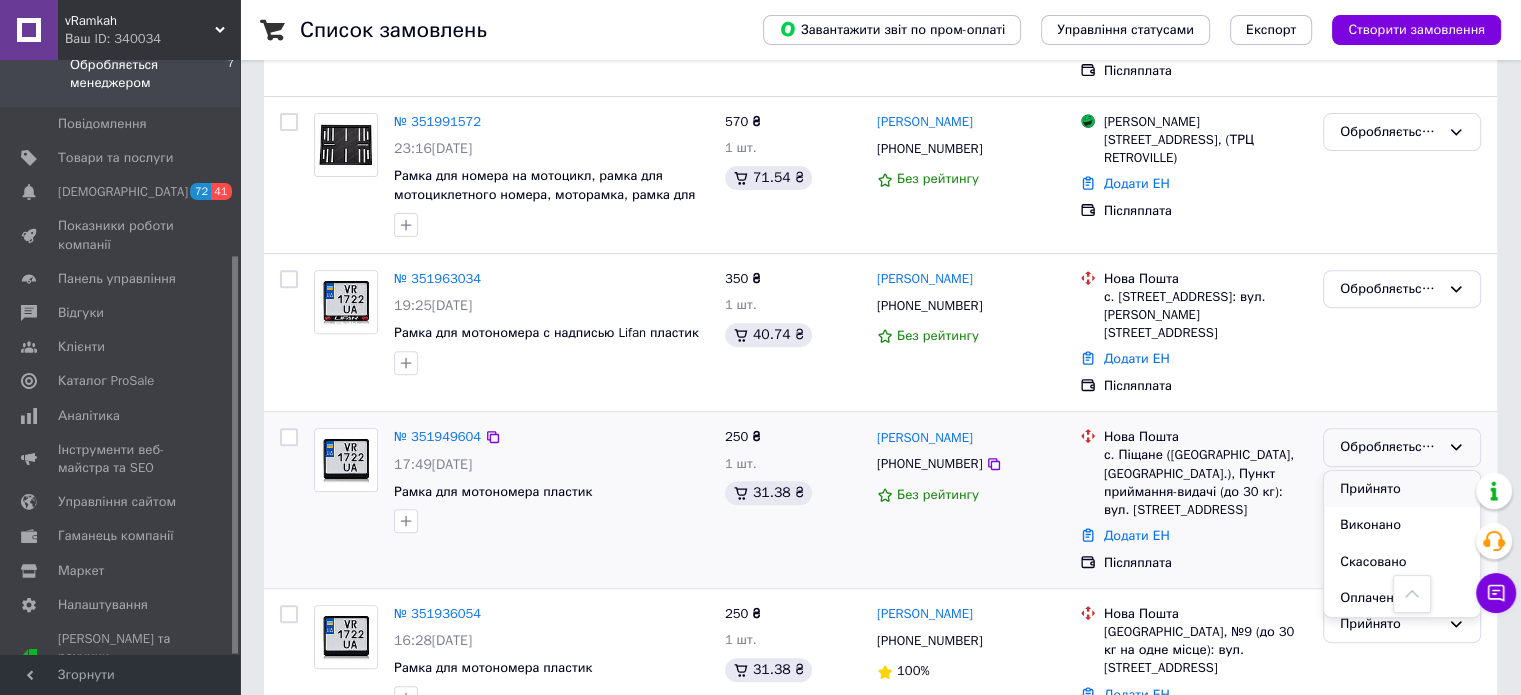 click on "Прийнято" at bounding box center [1402, 489] 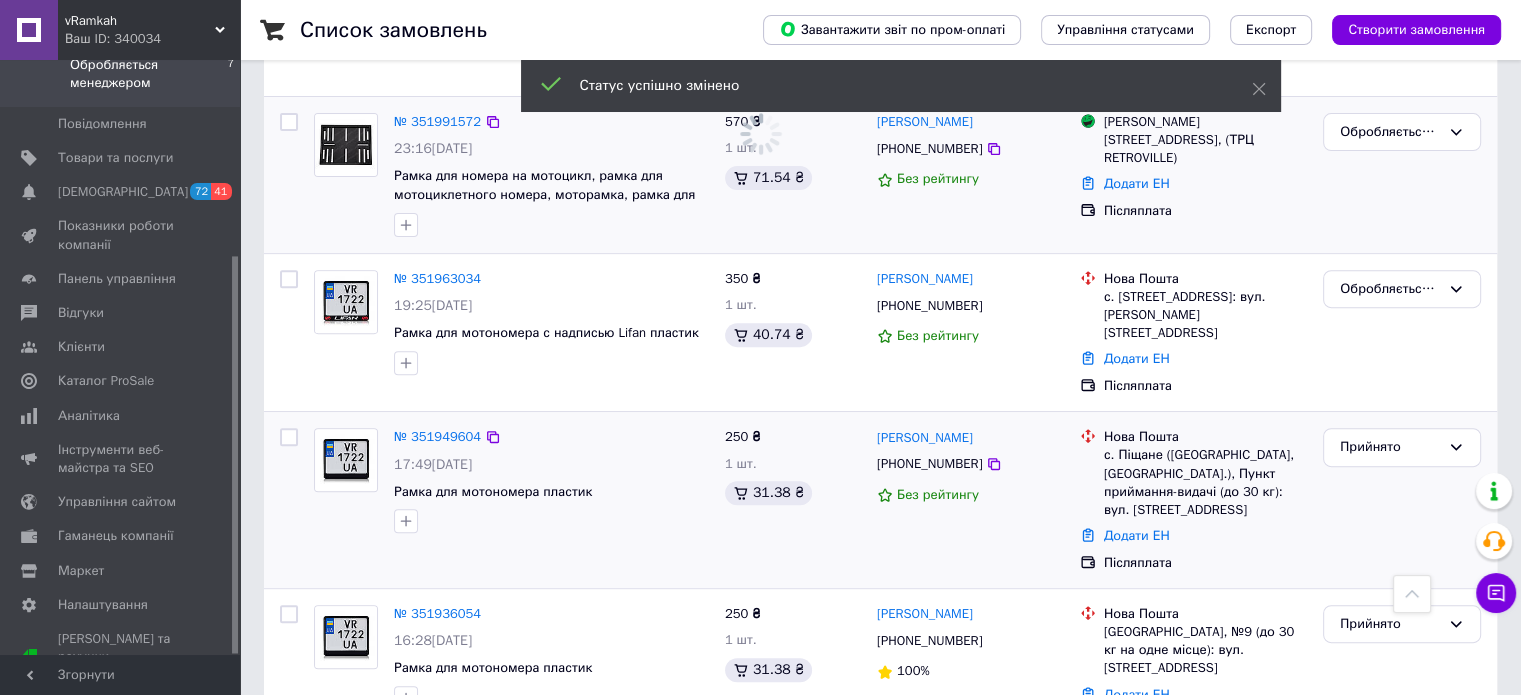 scroll, scrollTop: 544, scrollLeft: 0, axis: vertical 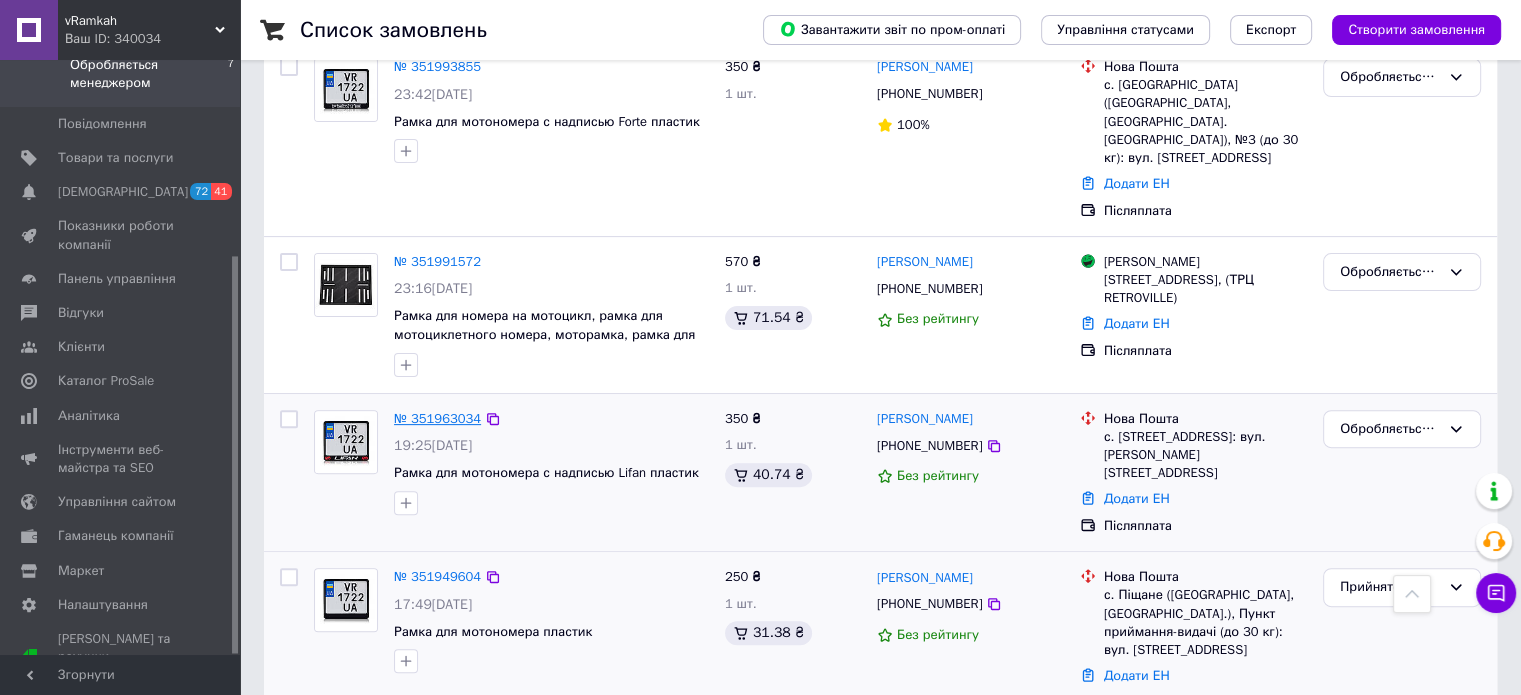 click on "№ 351963034" at bounding box center (437, 418) 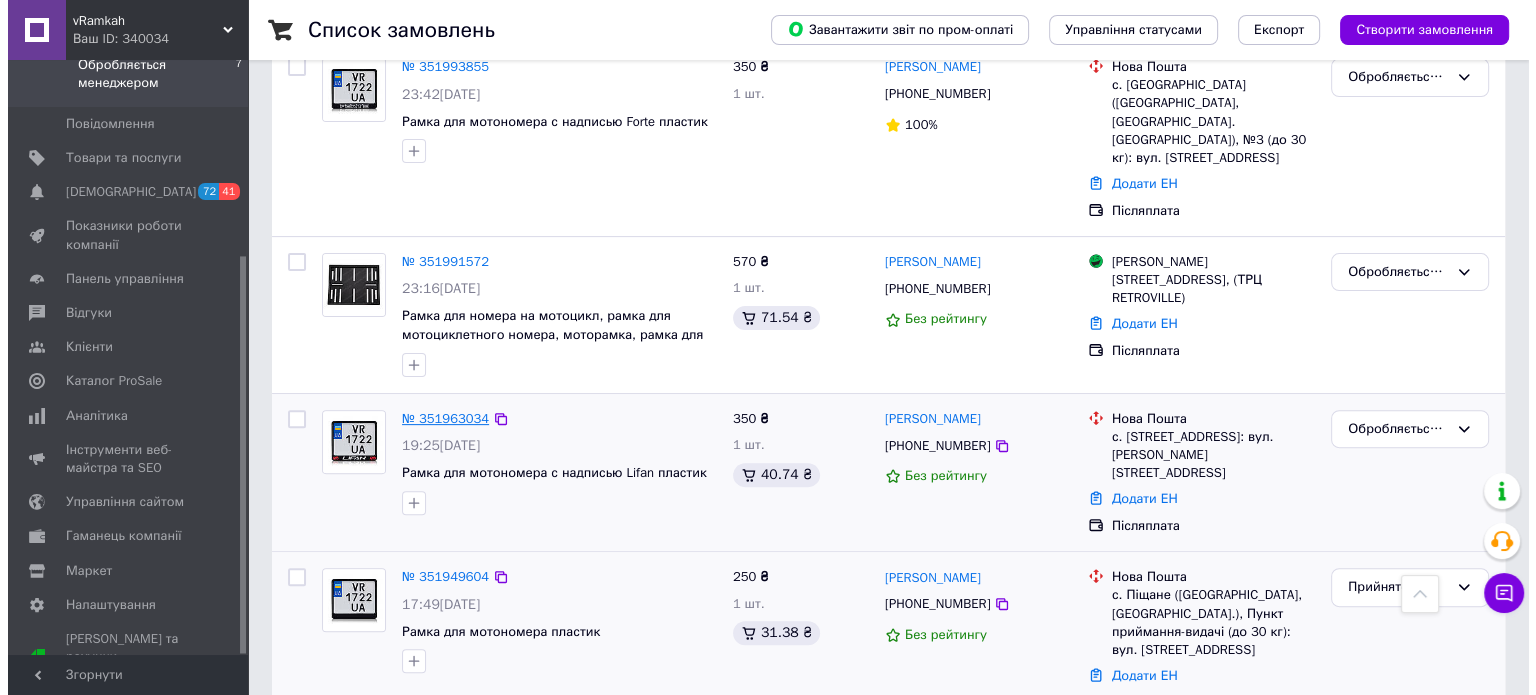 scroll, scrollTop: 0, scrollLeft: 0, axis: both 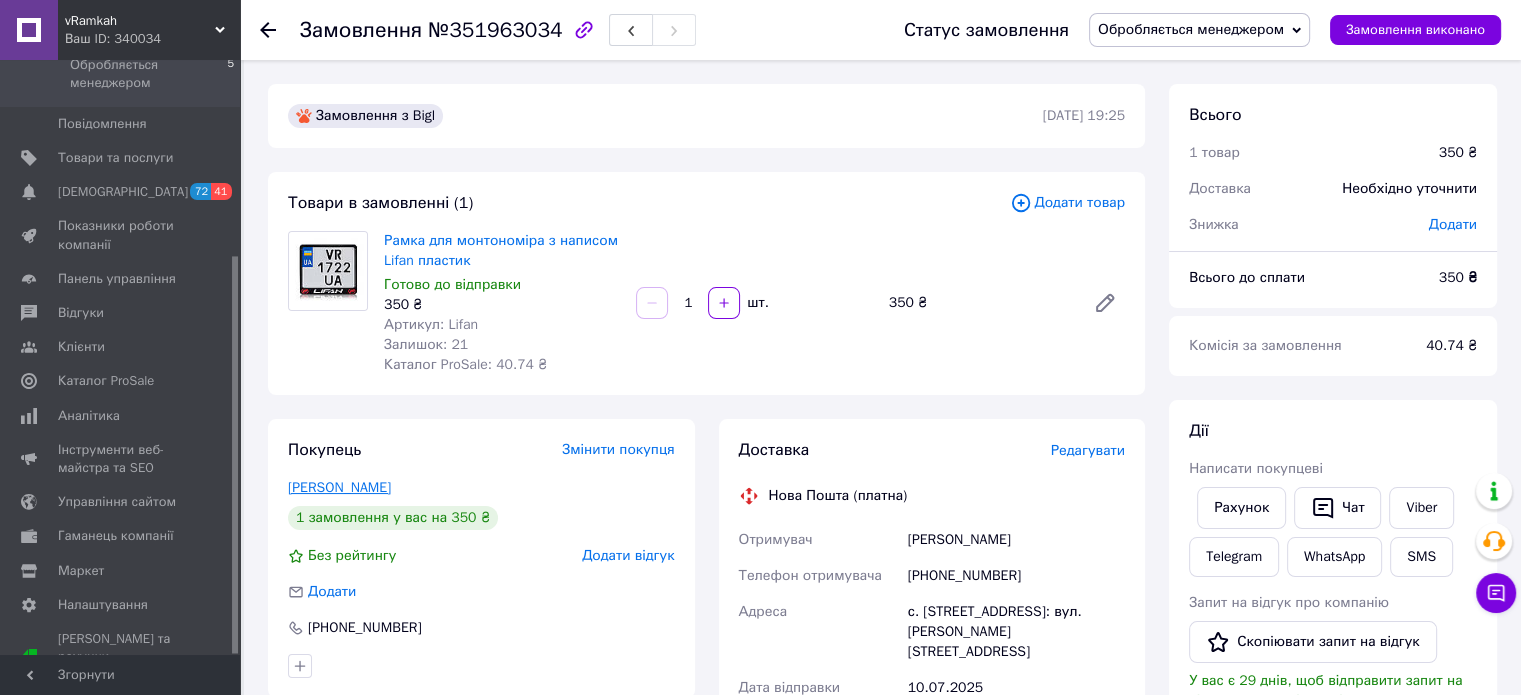 click on "[PERSON_NAME]" at bounding box center [339, 487] 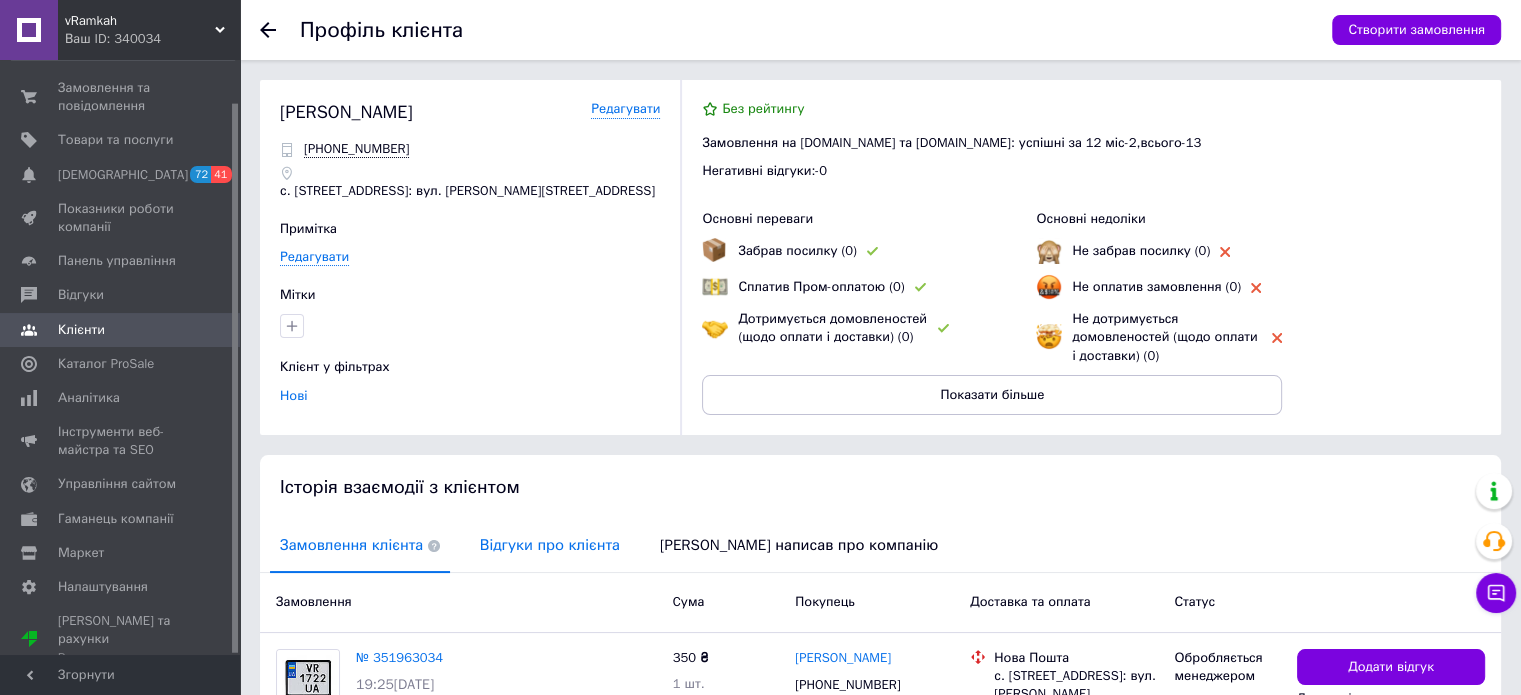 click on "Відгуки про клієнта" at bounding box center (550, 545) 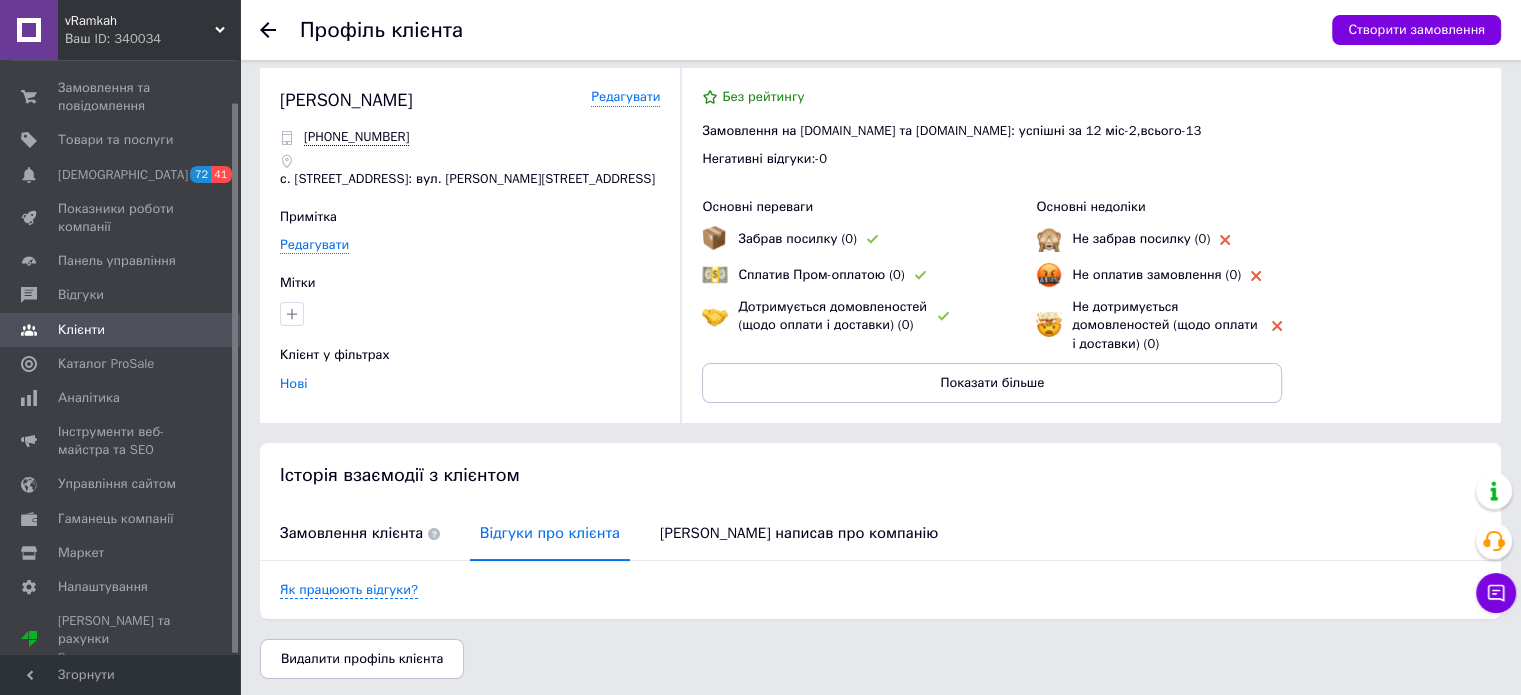 scroll, scrollTop: 15, scrollLeft: 0, axis: vertical 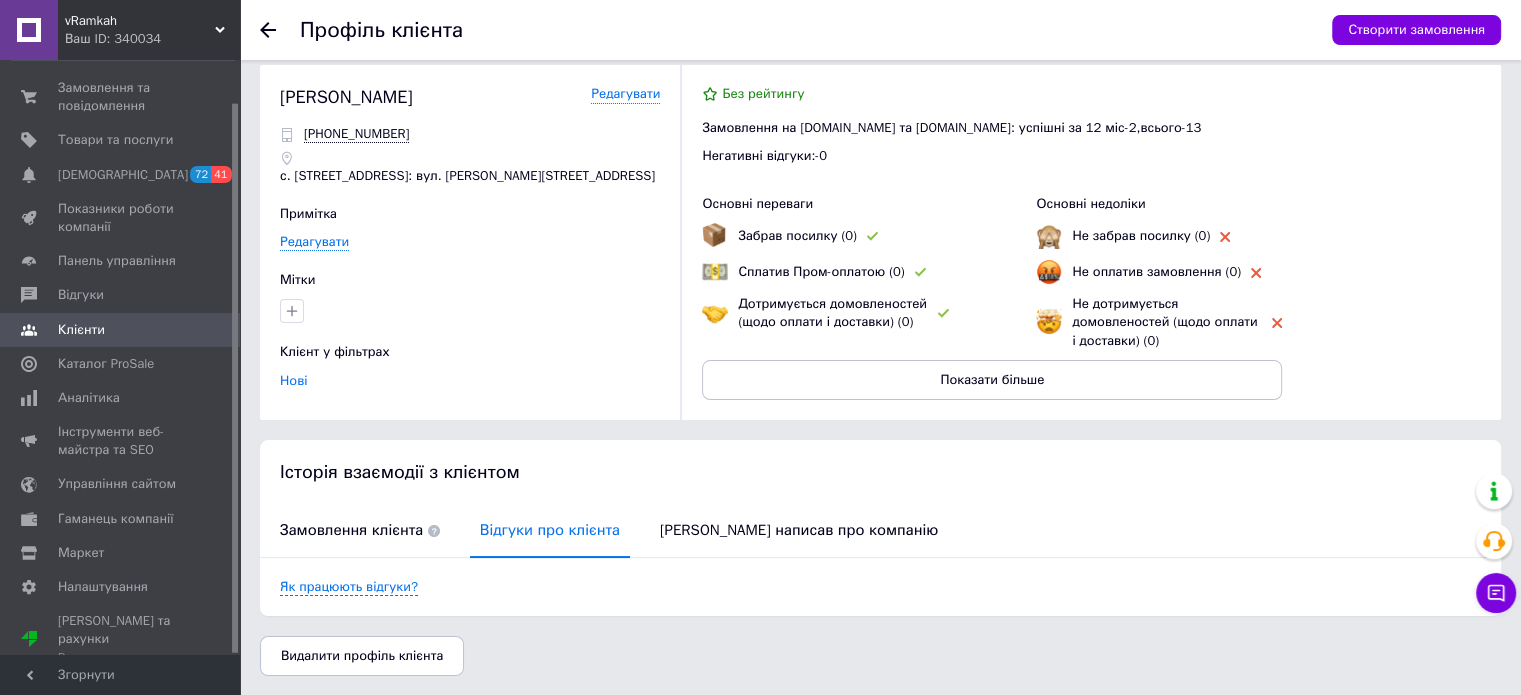click on "Профіль клієнта Створити замовлення" at bounding box center [880, 30] 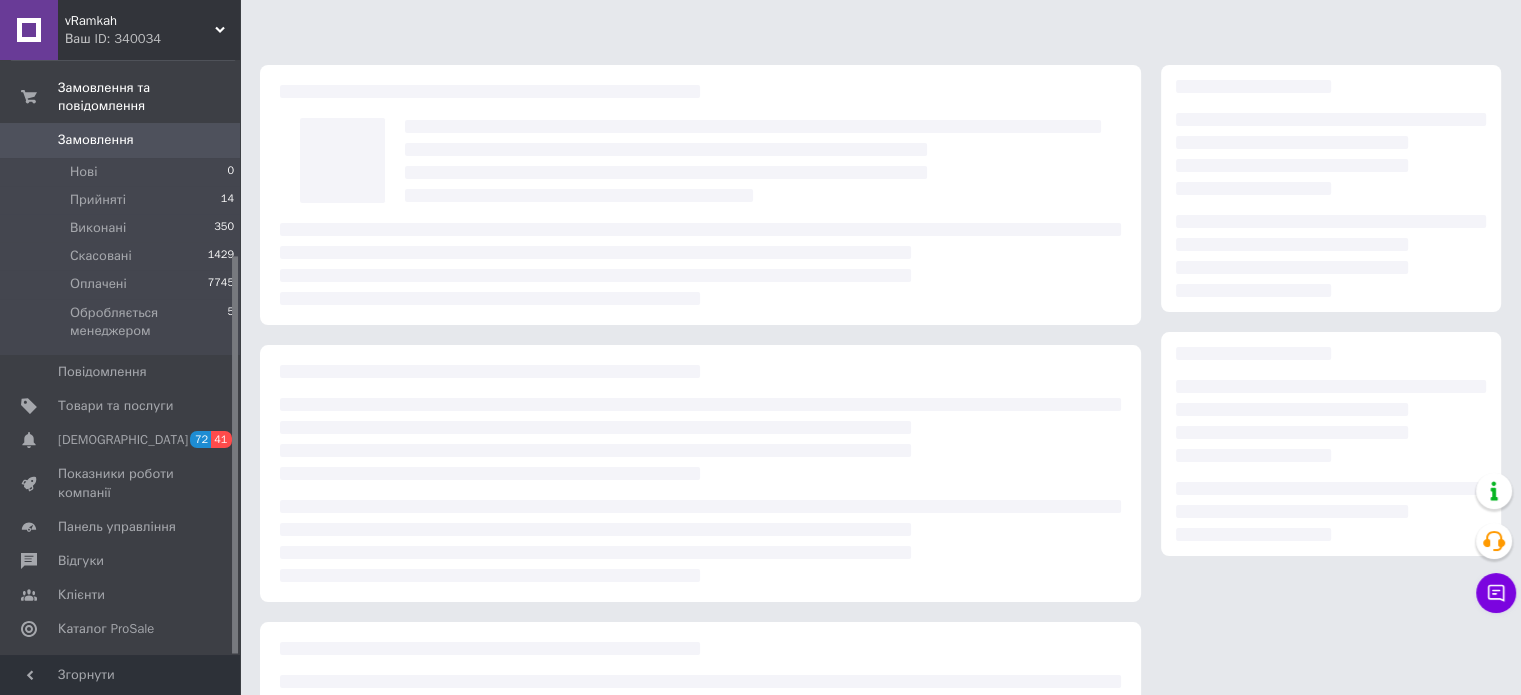 scroll, scrollTop: 0, scrollLeft: 0, axis: both 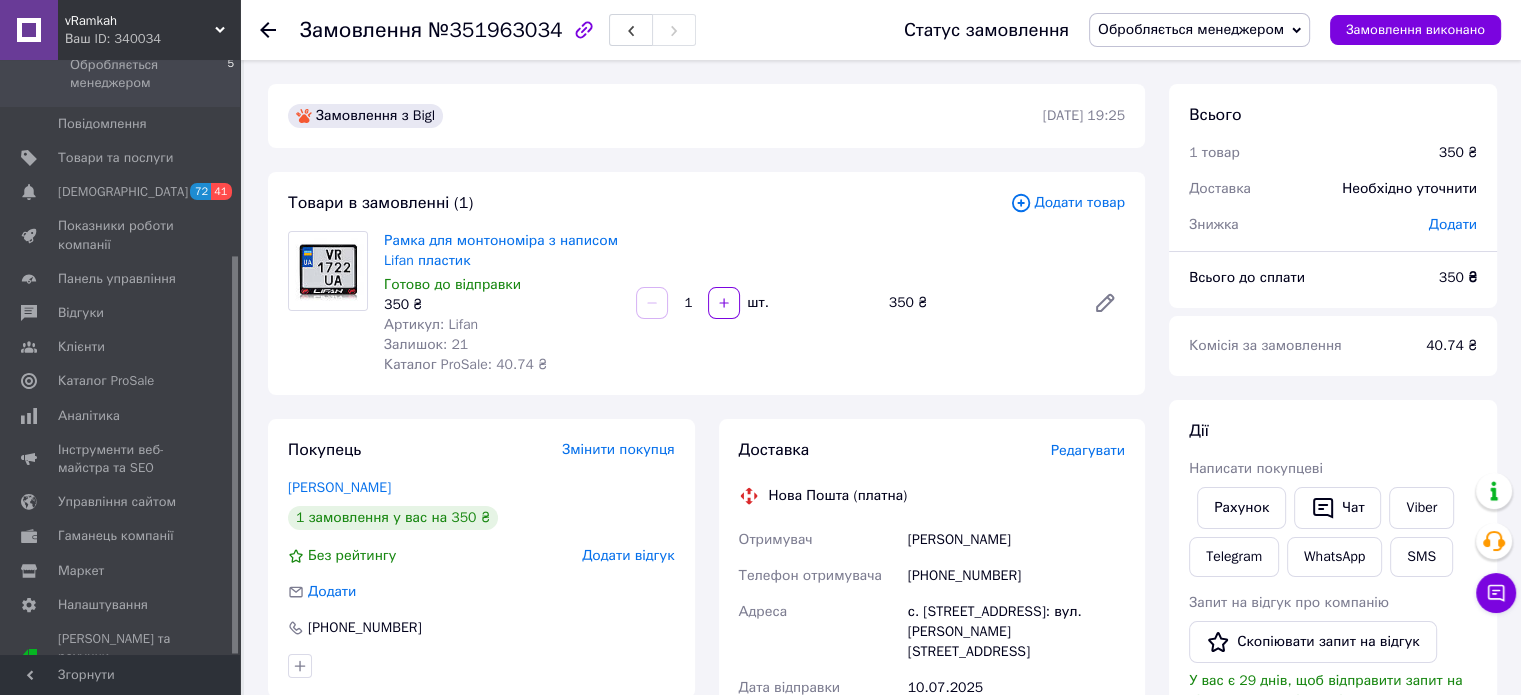 click 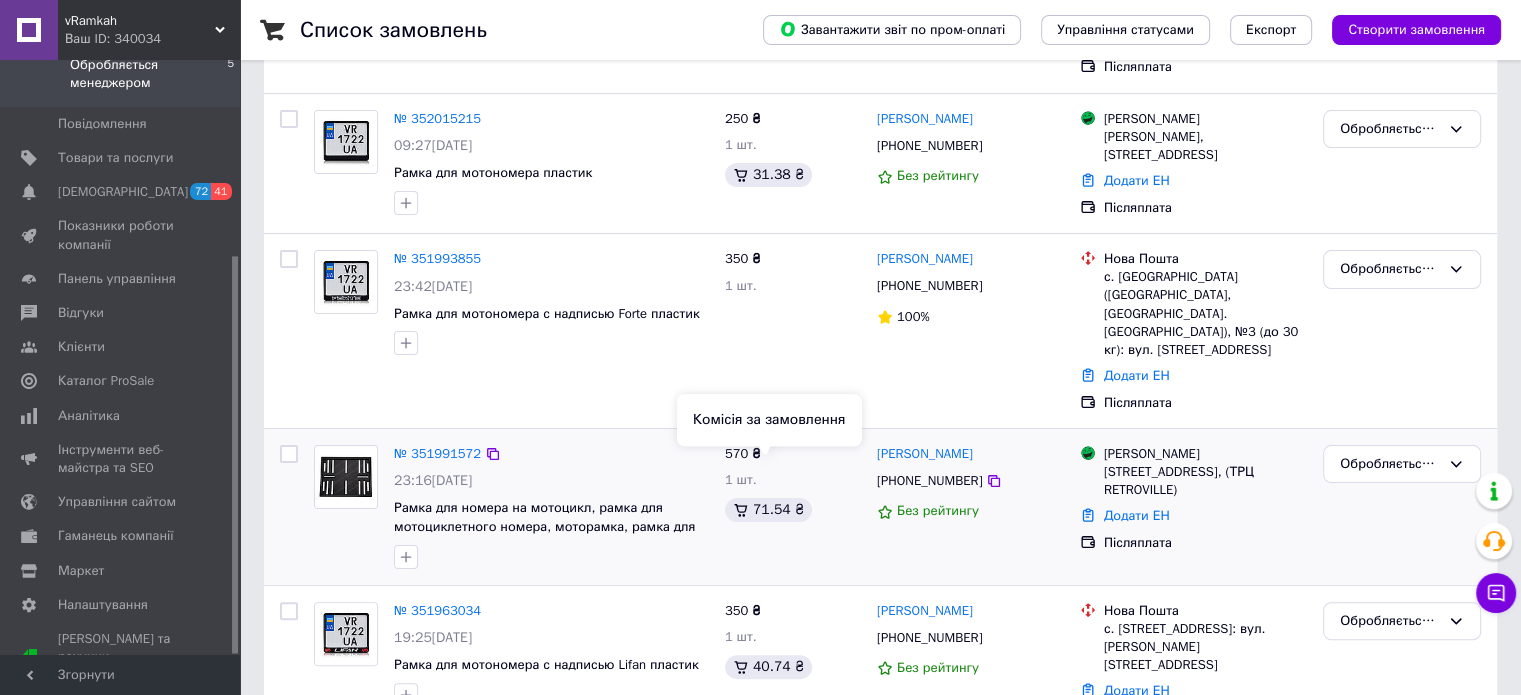 scroll, scrollTop: 367, scrollLeft: 0, axis: vertical 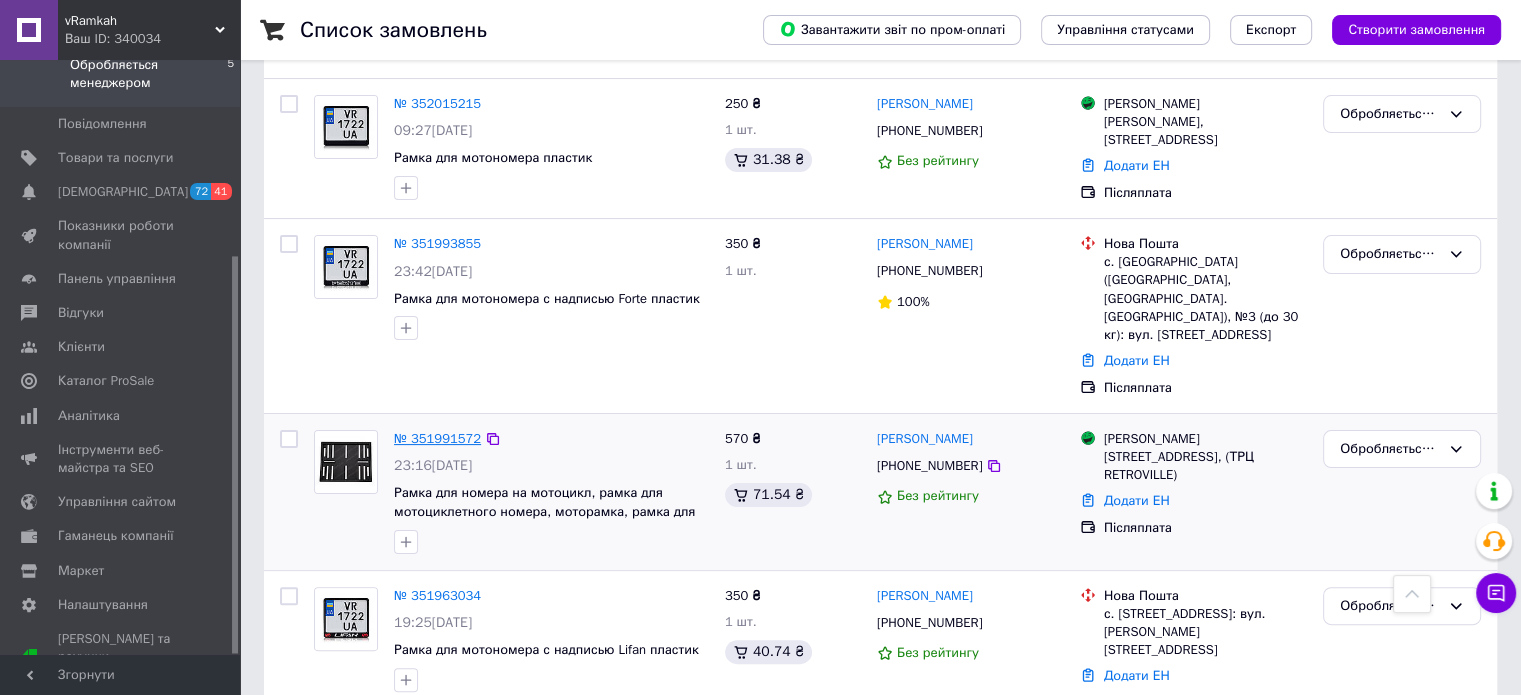 click on "№ 351991572" at bounding box center [437, 438] 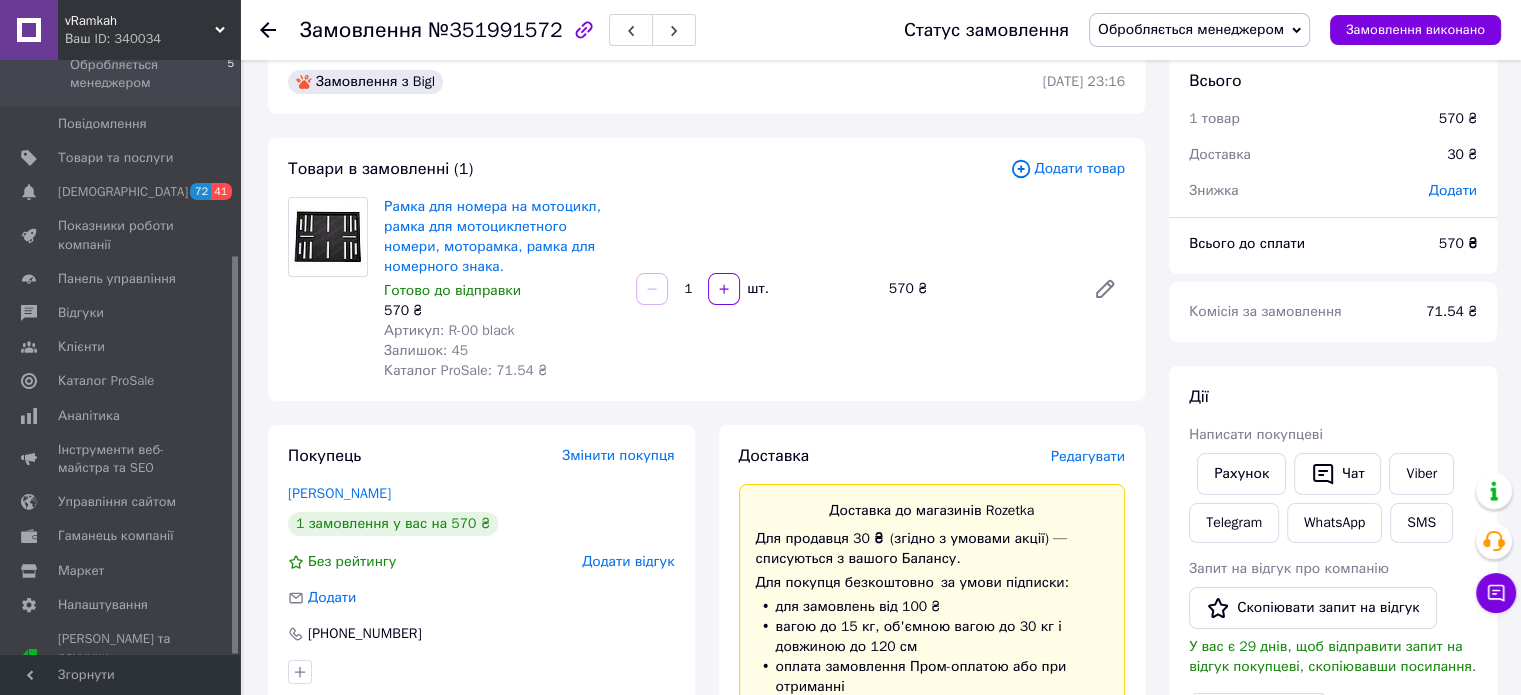 scroll, scrollTop: 0, scrollLeft: 0, axis: both 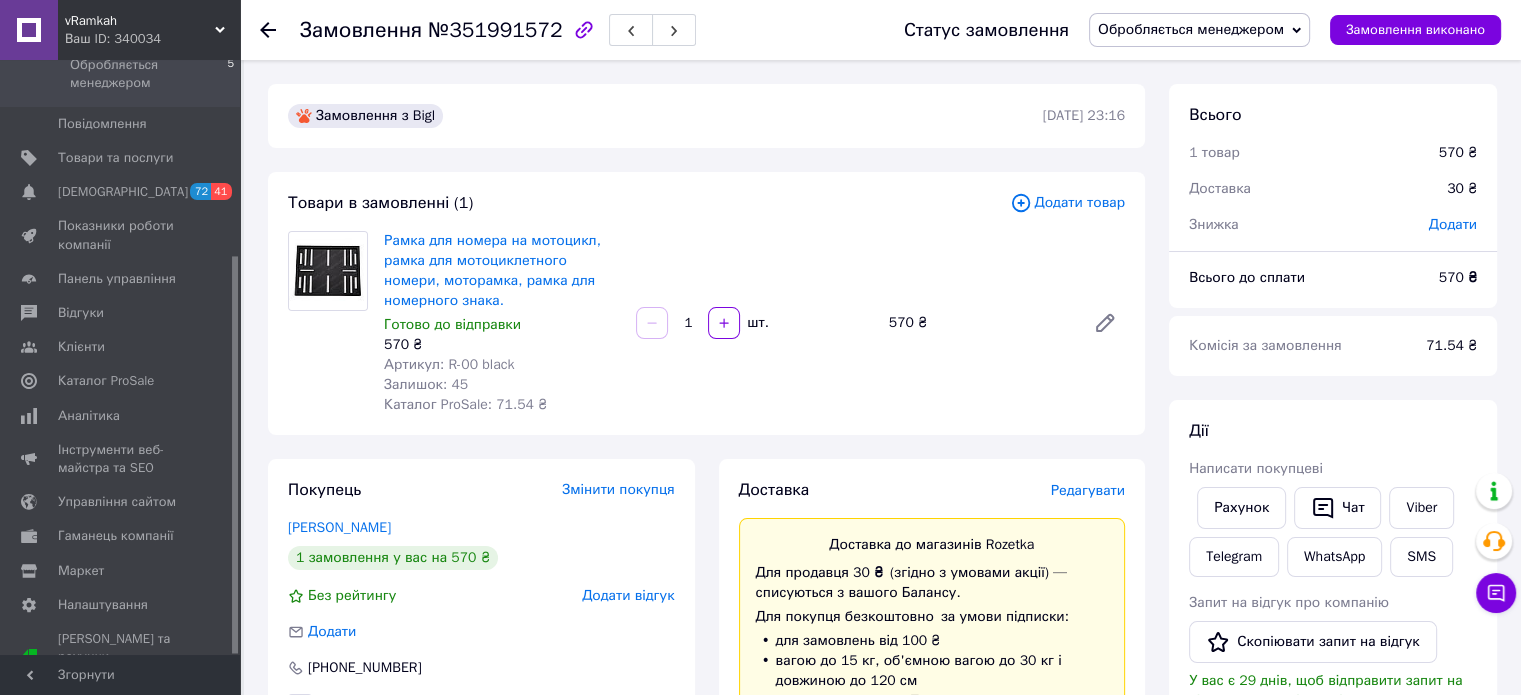 click on "Обробляється менеджером" at bounding box center [1191, 29] 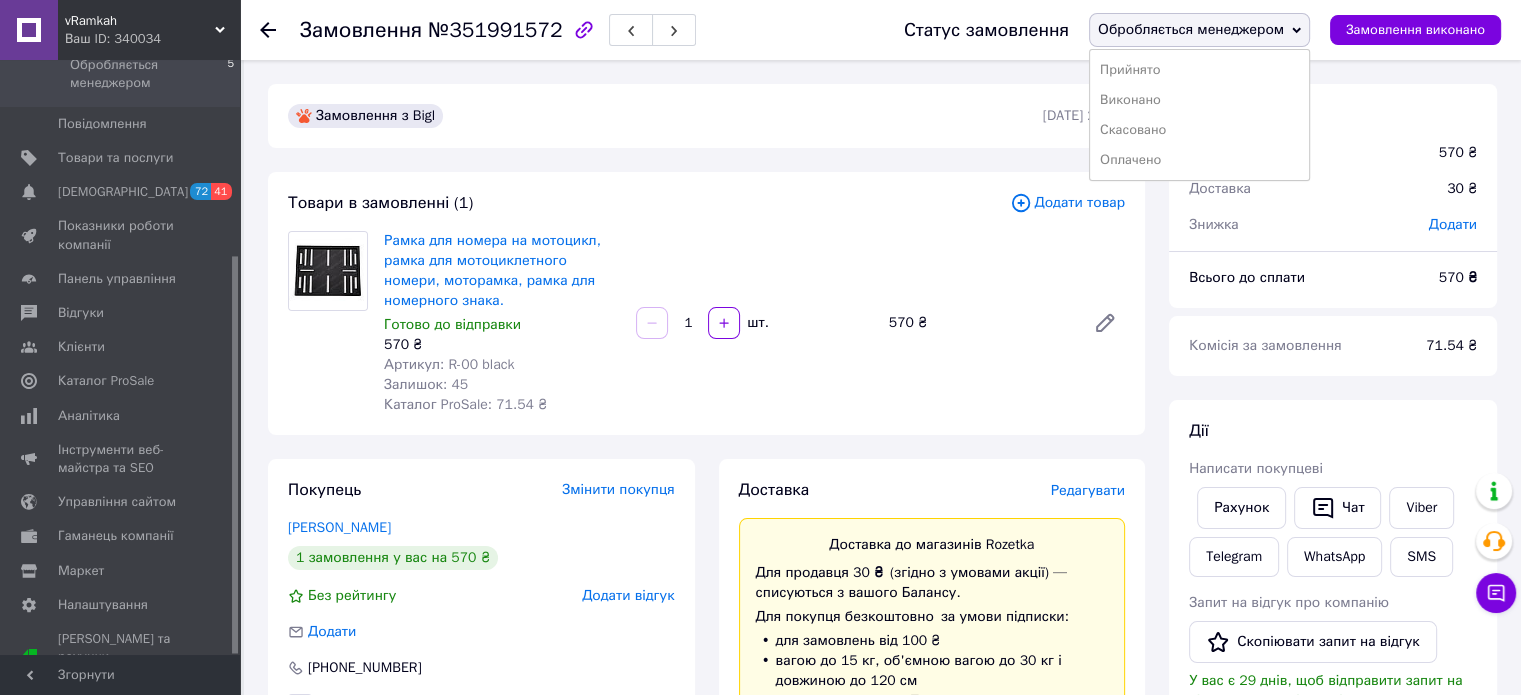 click on "Товари в замовленні (1)" at bounding box center (649, 203) 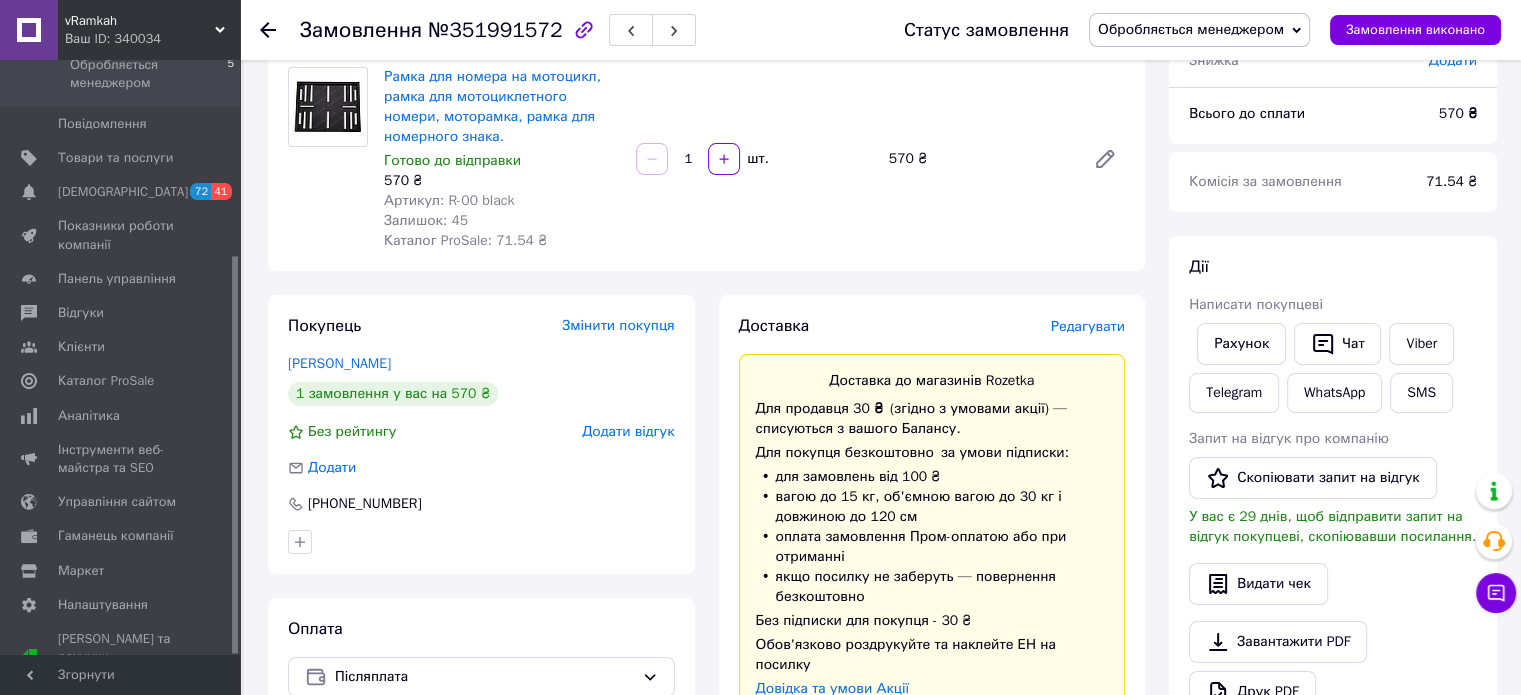 scroll, scrollTop: 0, scrollLeft: 0, axis: both 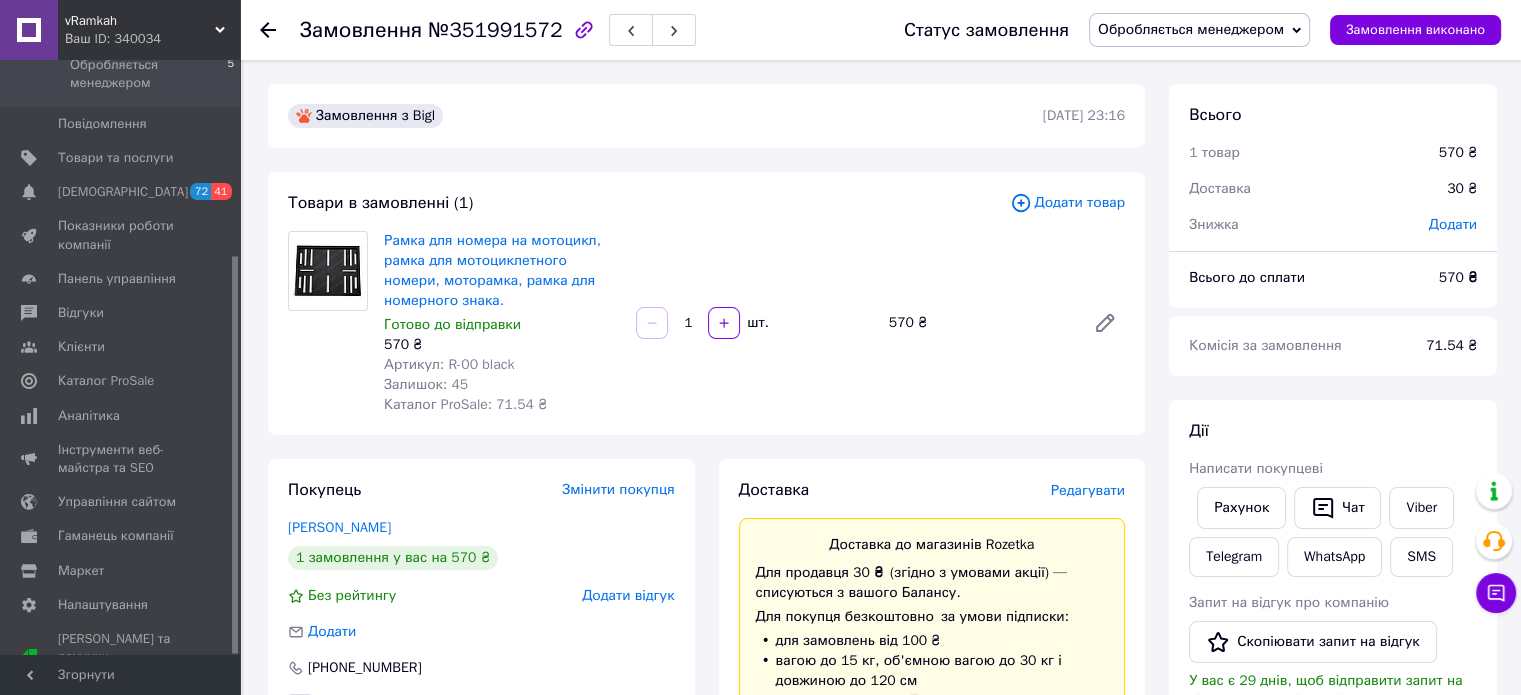 click on "Обробляється менеджером" at bounding box center (1191, 29) 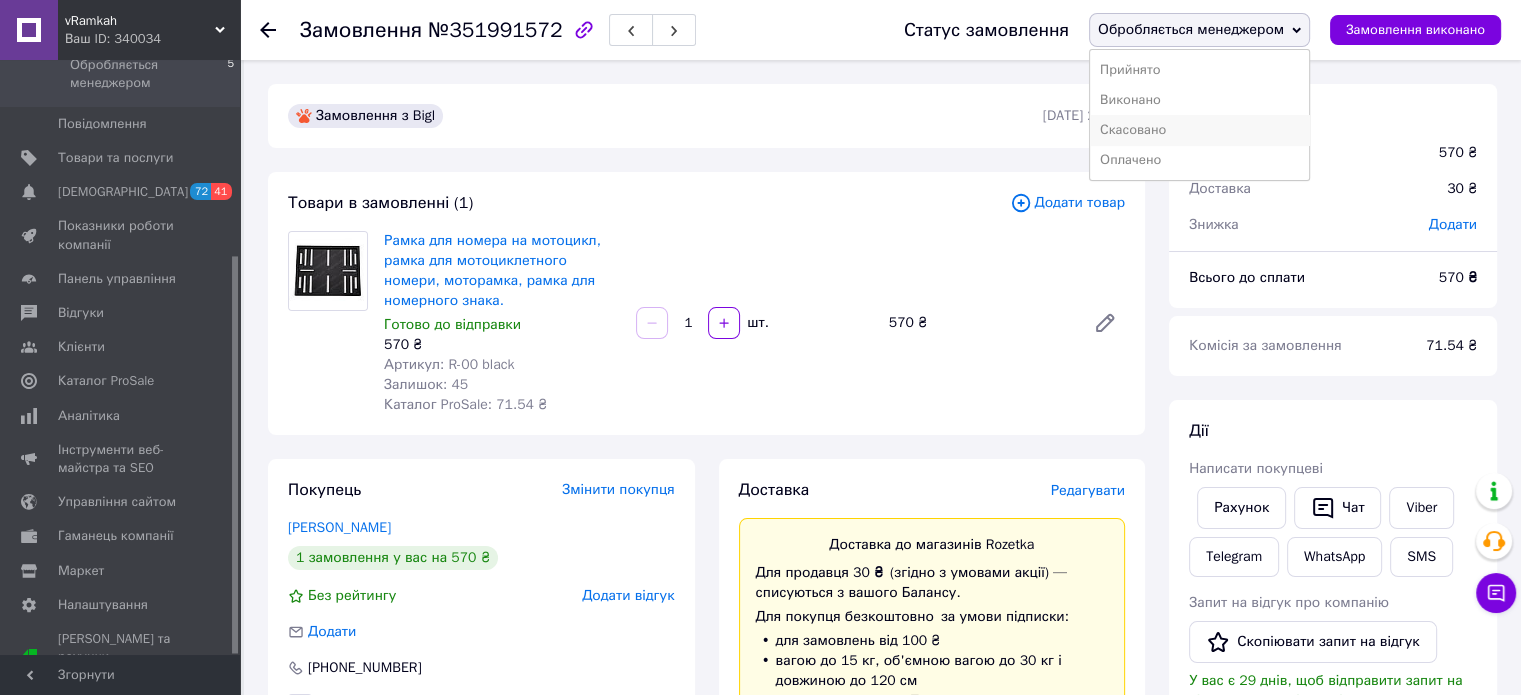 click on "Скасовано" at bounding box center [1199, 130] 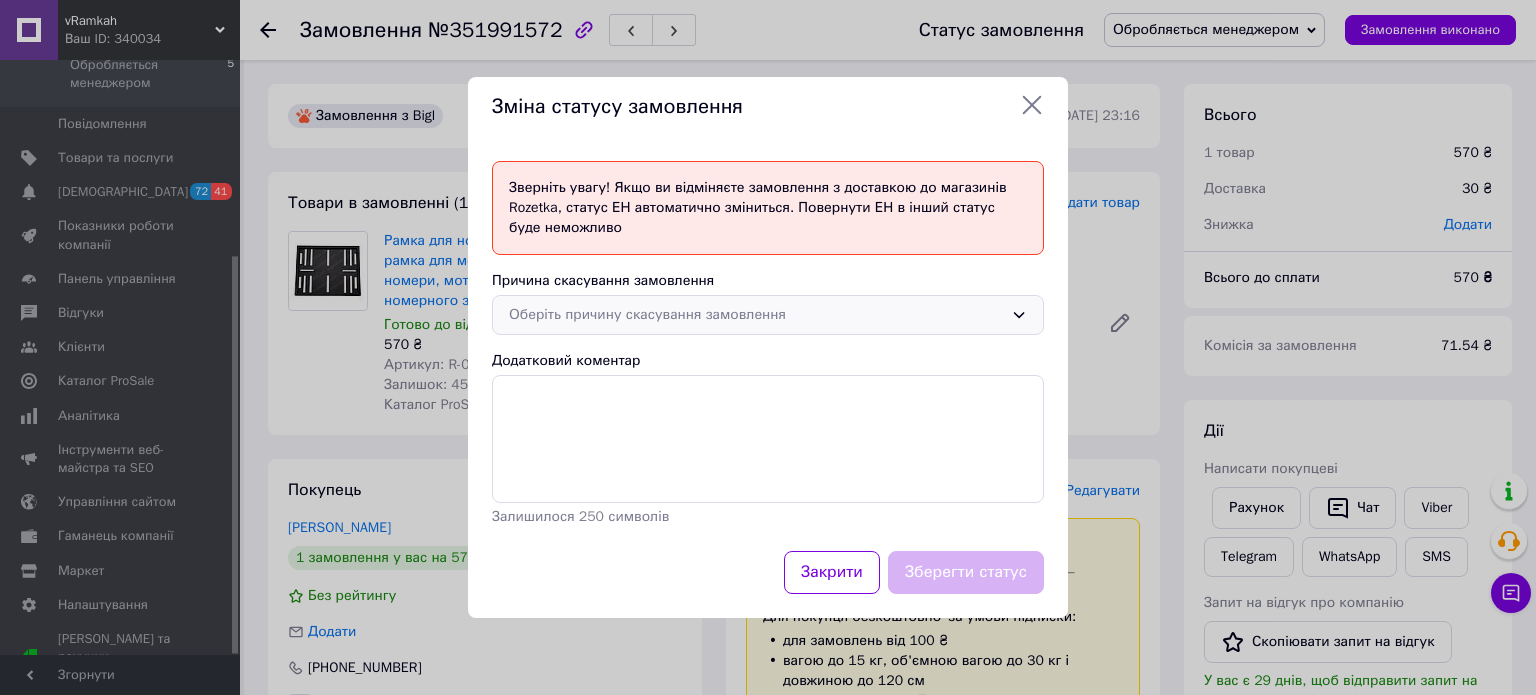 click on "Оберіть причину скасування замовлення" at bounding box center (756, 315) 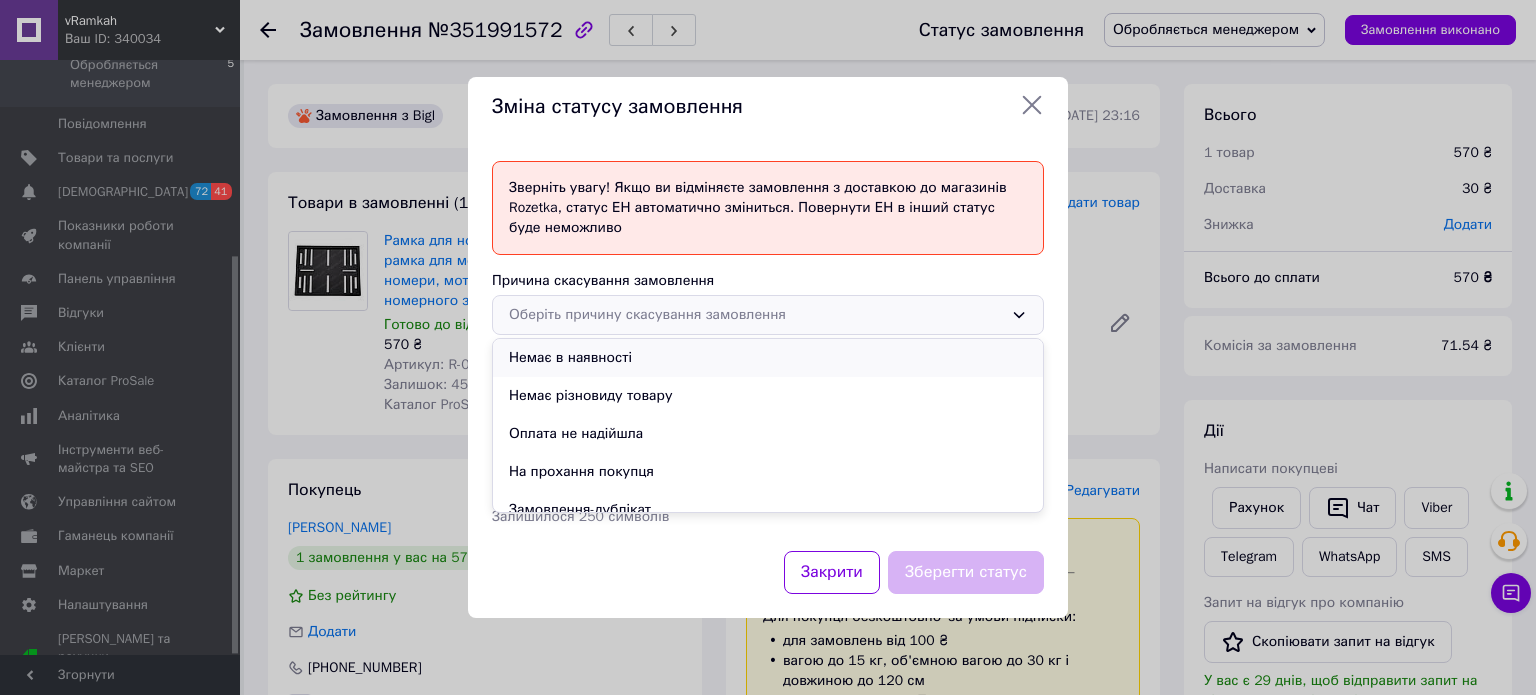 click on "Немає в наявності" at bounding box center (768, 358) 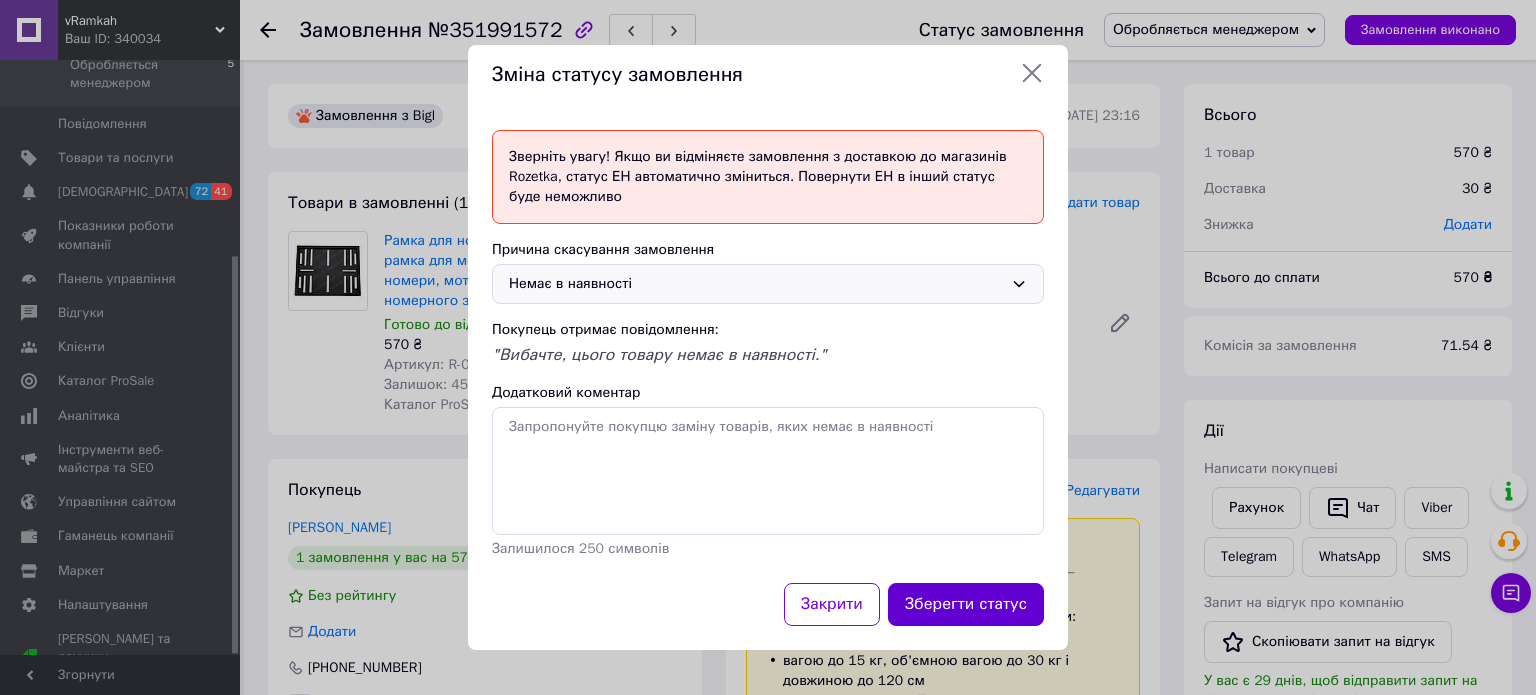 click on "Зберегти статус" at bounding box center [966, 604] 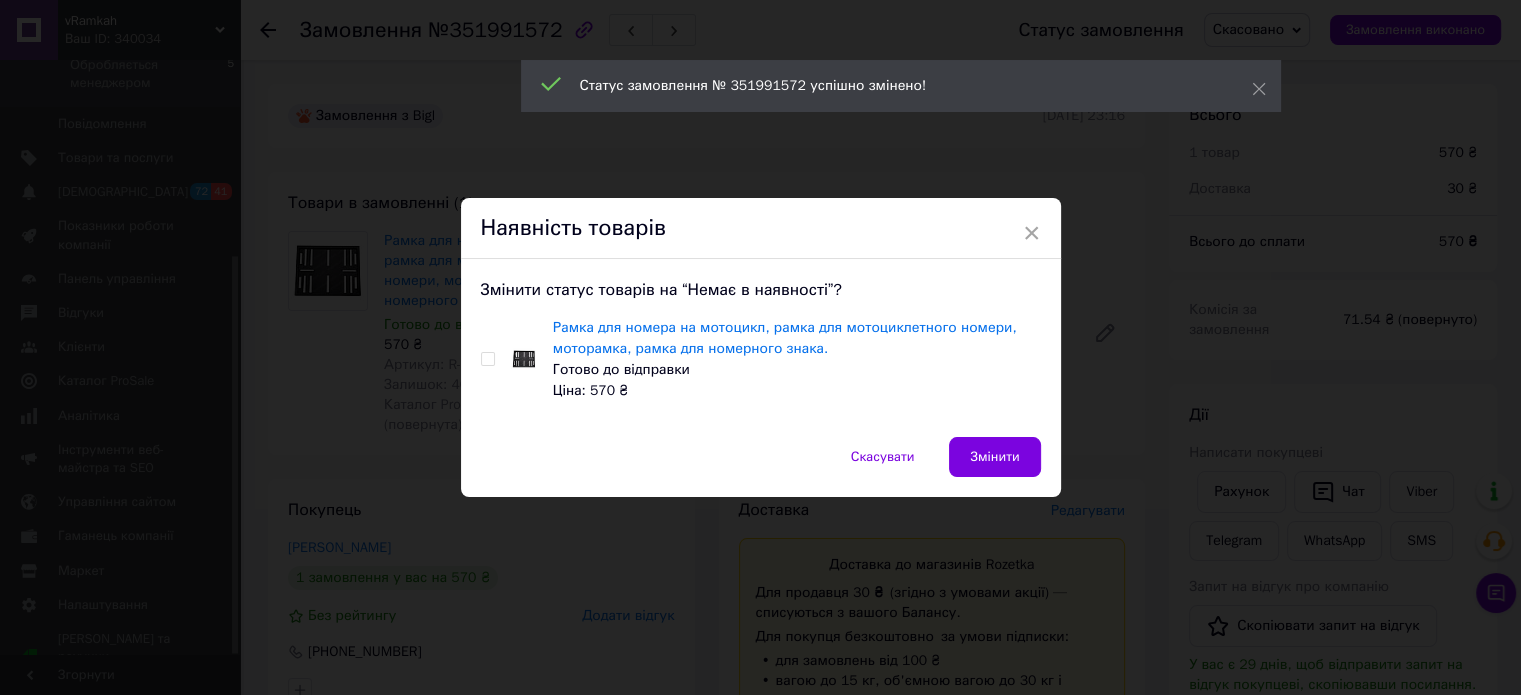 click at bounding box center (487, 359) 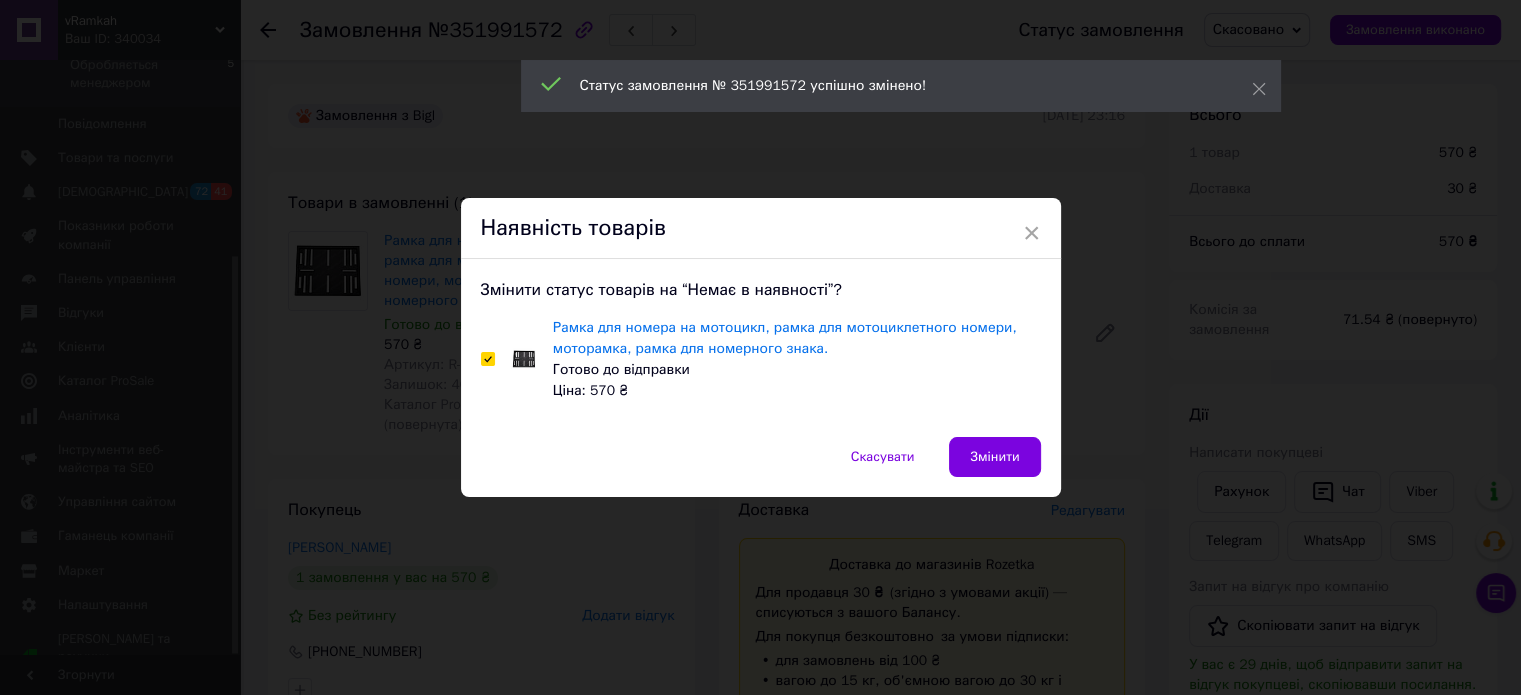 checkbox on "true" 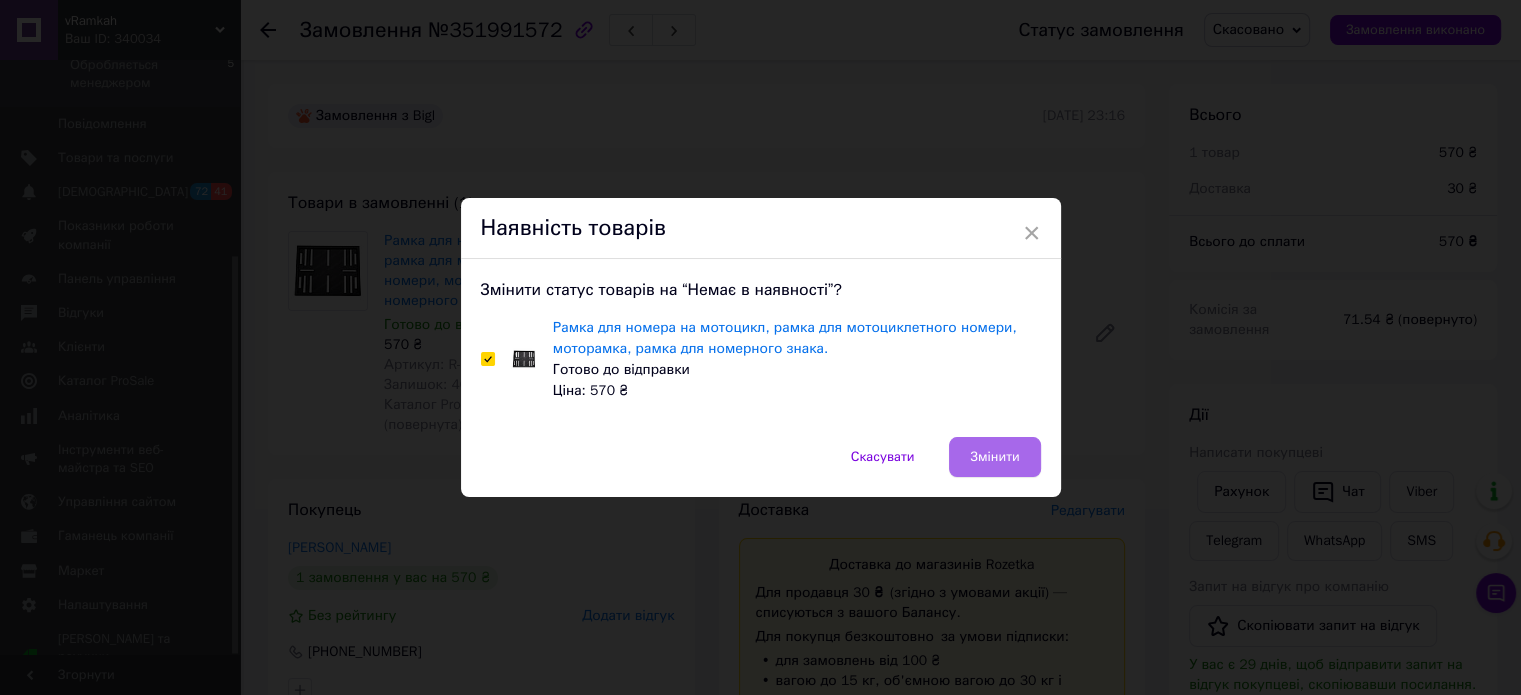 click on "Змінити" at bounding box center [994, 457] 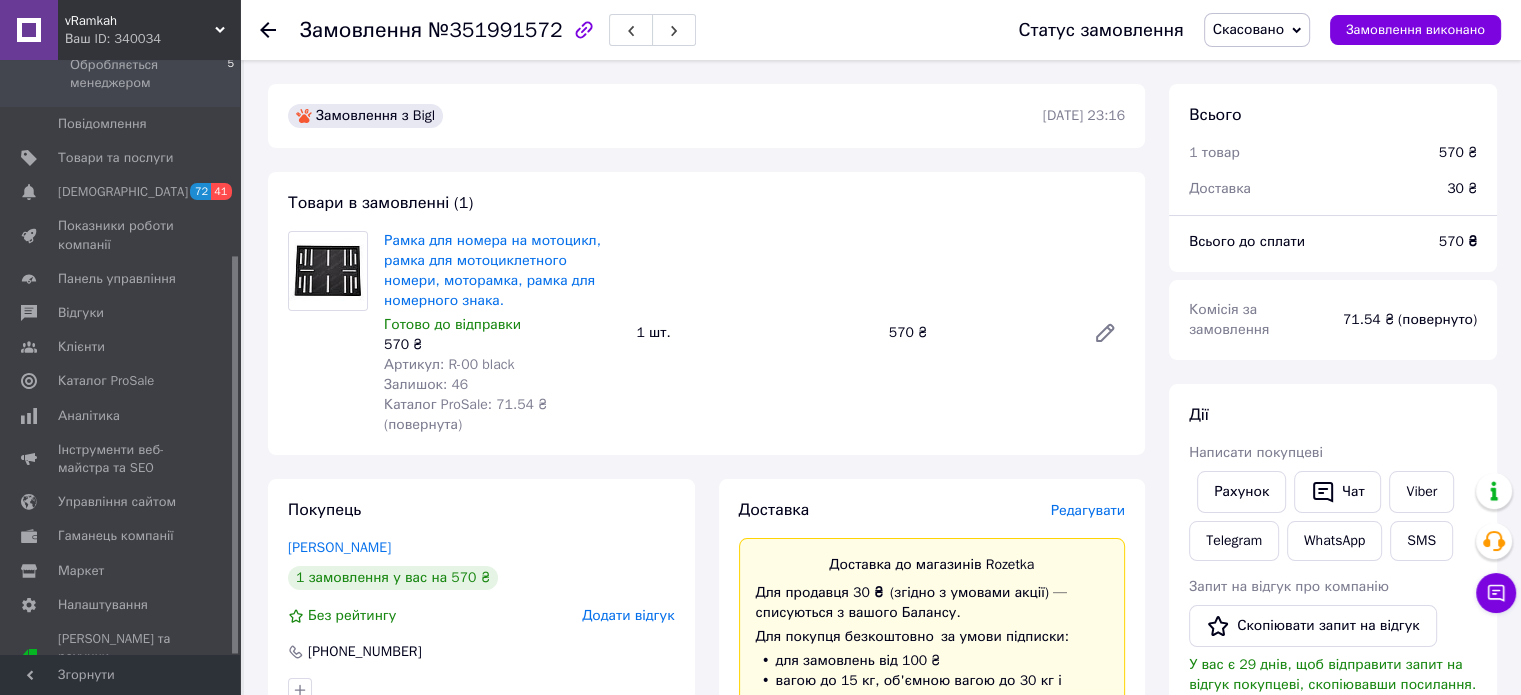 click 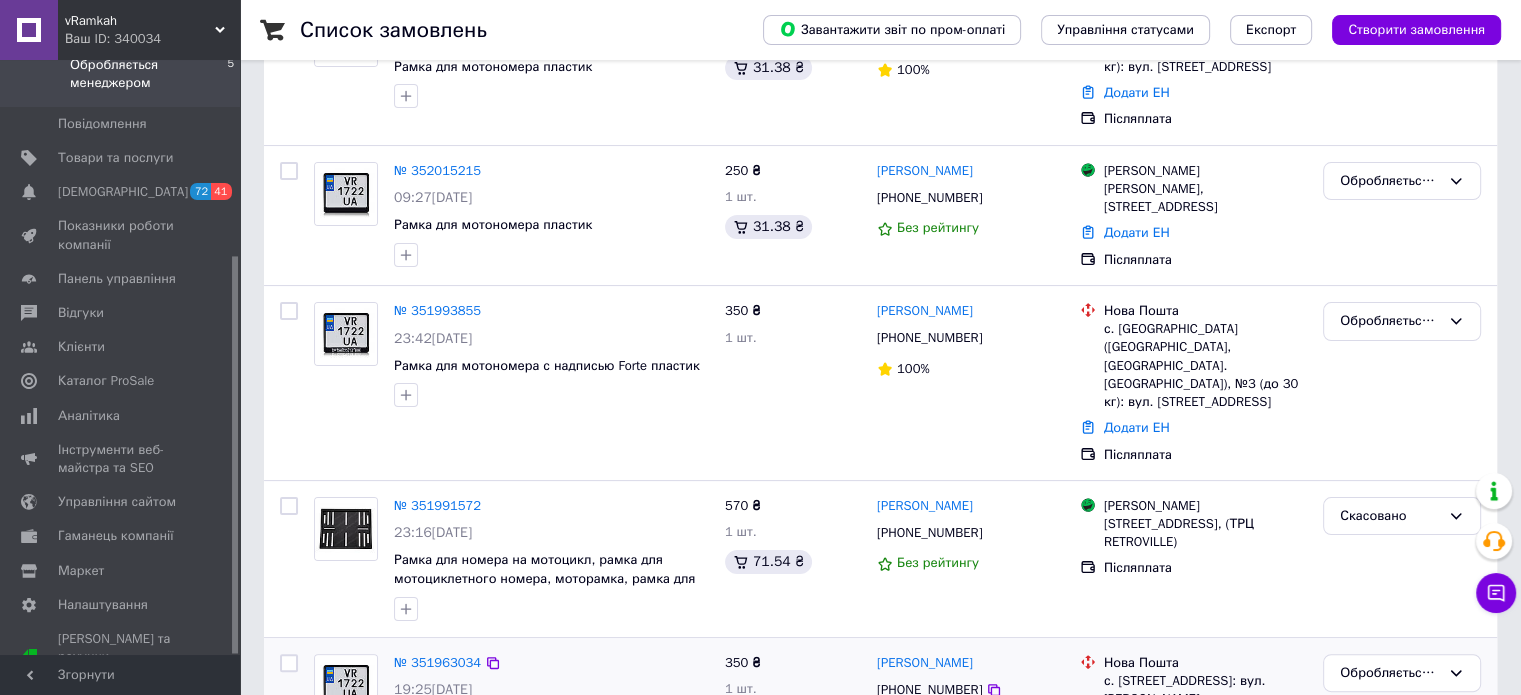 scroll, scrollTop: 100, scrollLeft: 0, axis: vertical 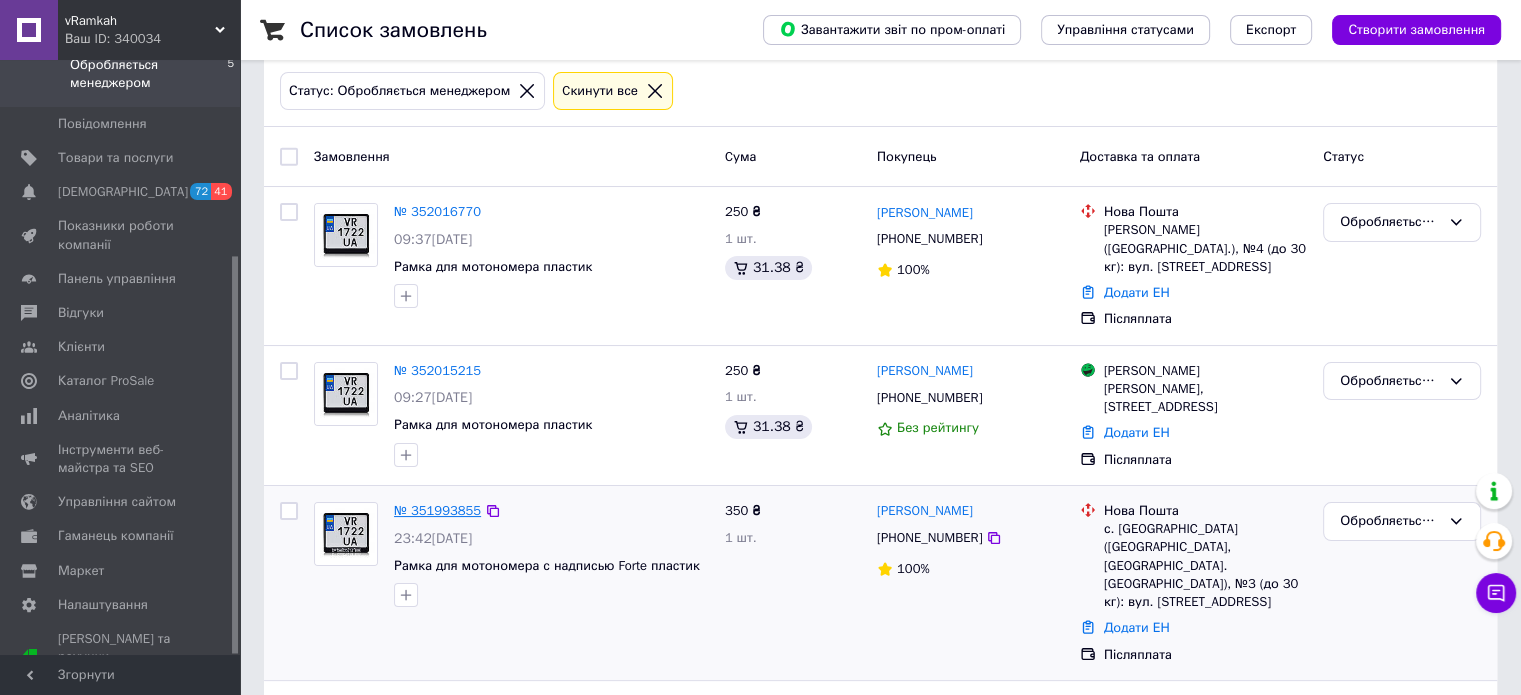 click on "№ 351993855" at bounding box center [437, 510] 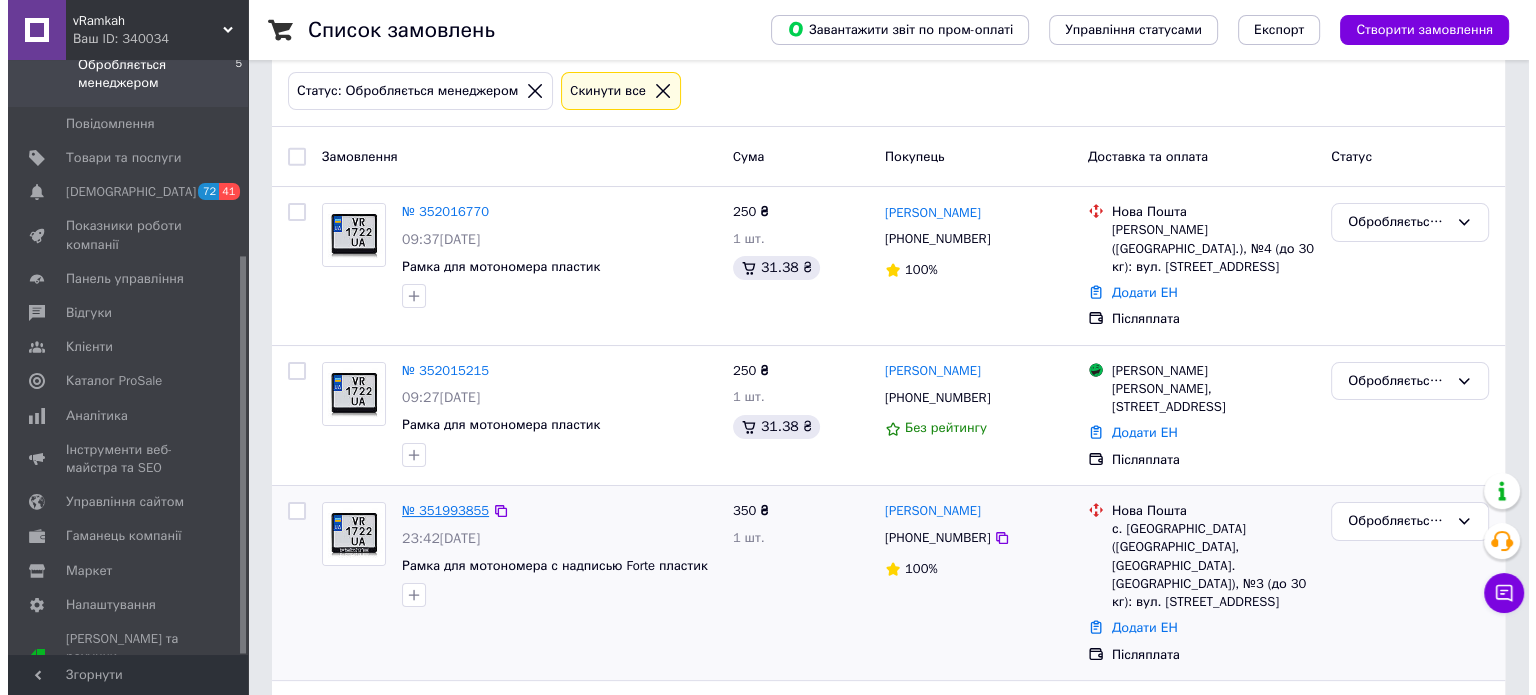 scroll, scrollTop: 0, scrollLeft: 0, axis: both 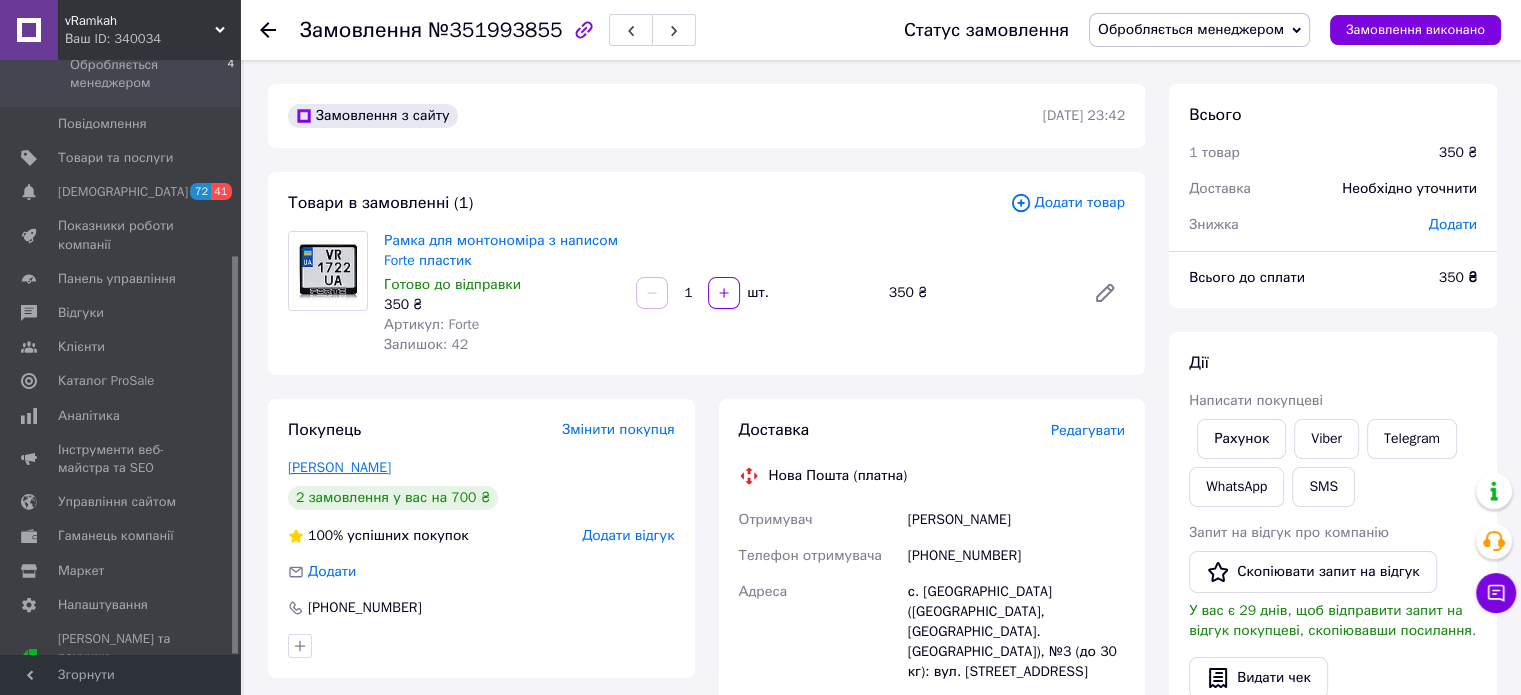 click on "[PERSON_NAME]" at bounding box center [339, 467] 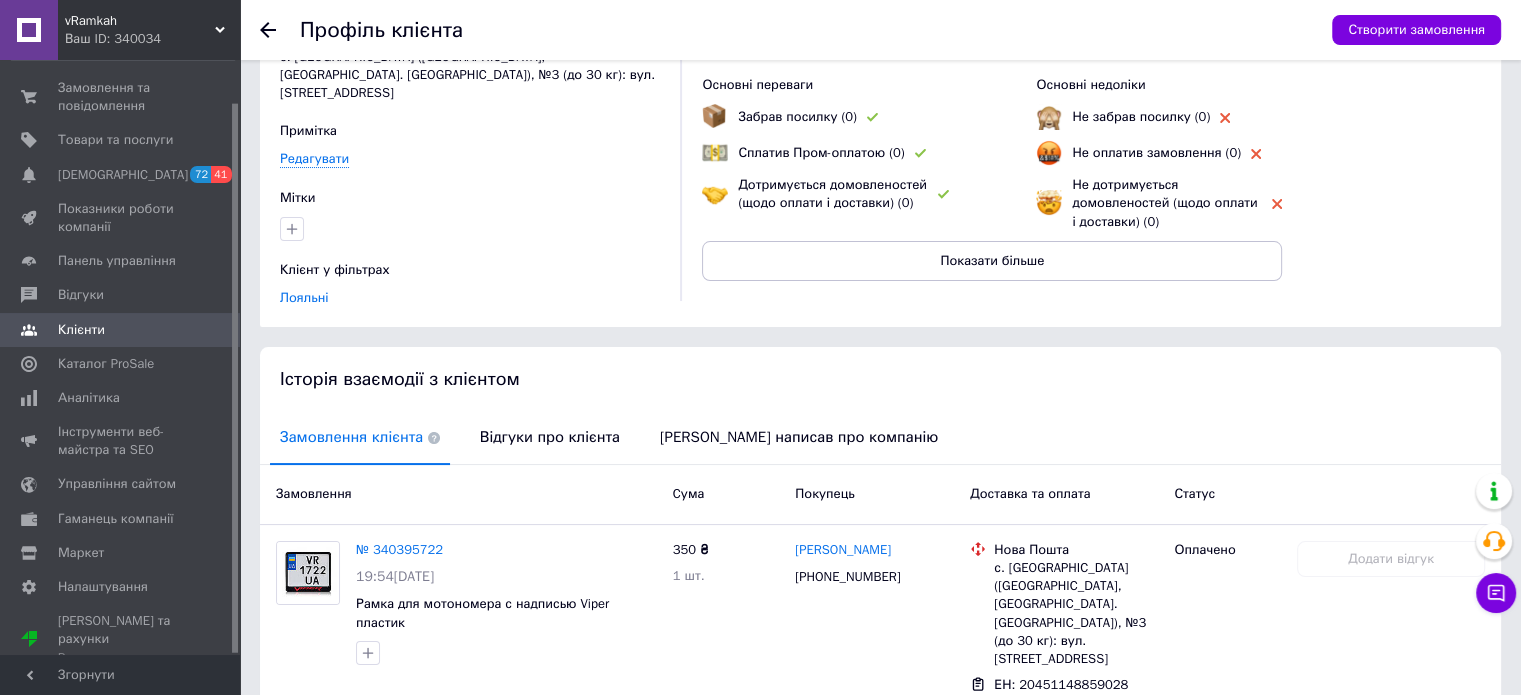 scroll, scrollTop: 0, scrollLeft: 0, axis: both 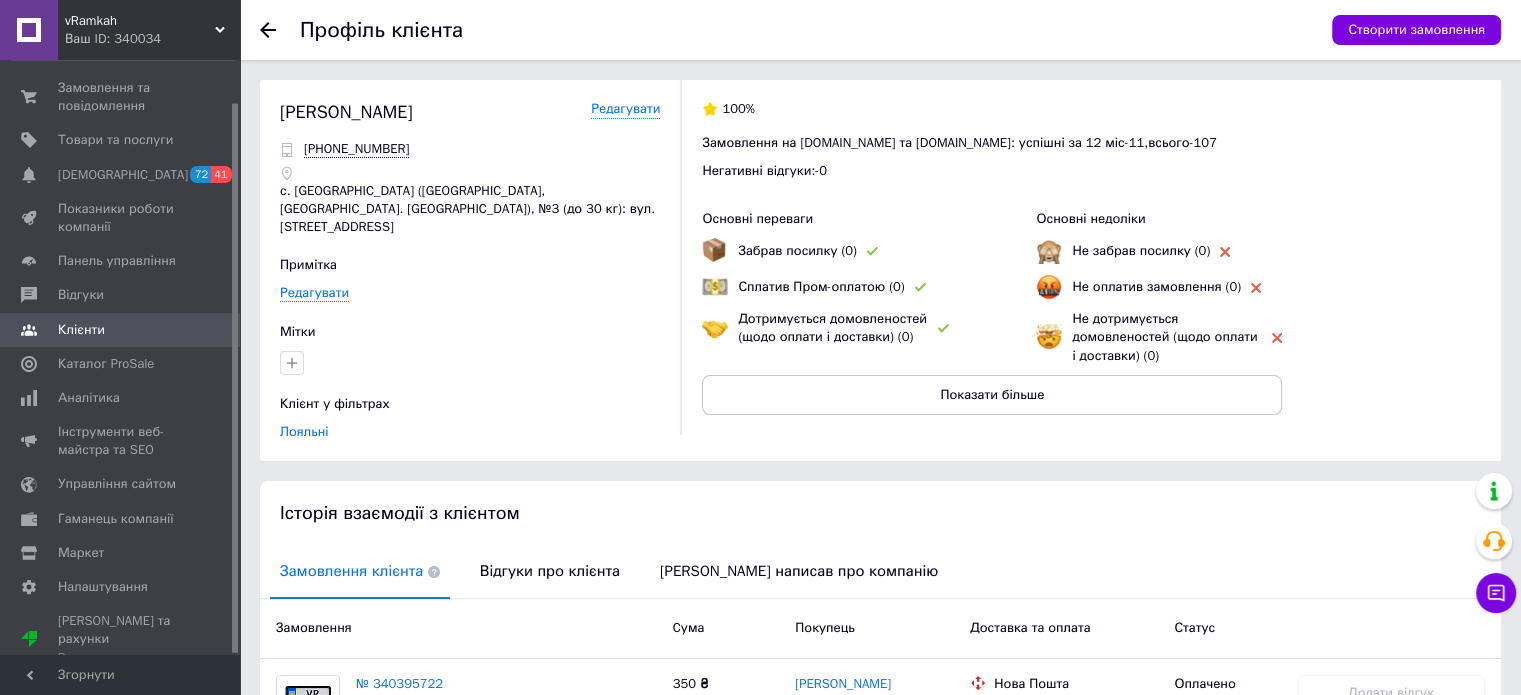 click 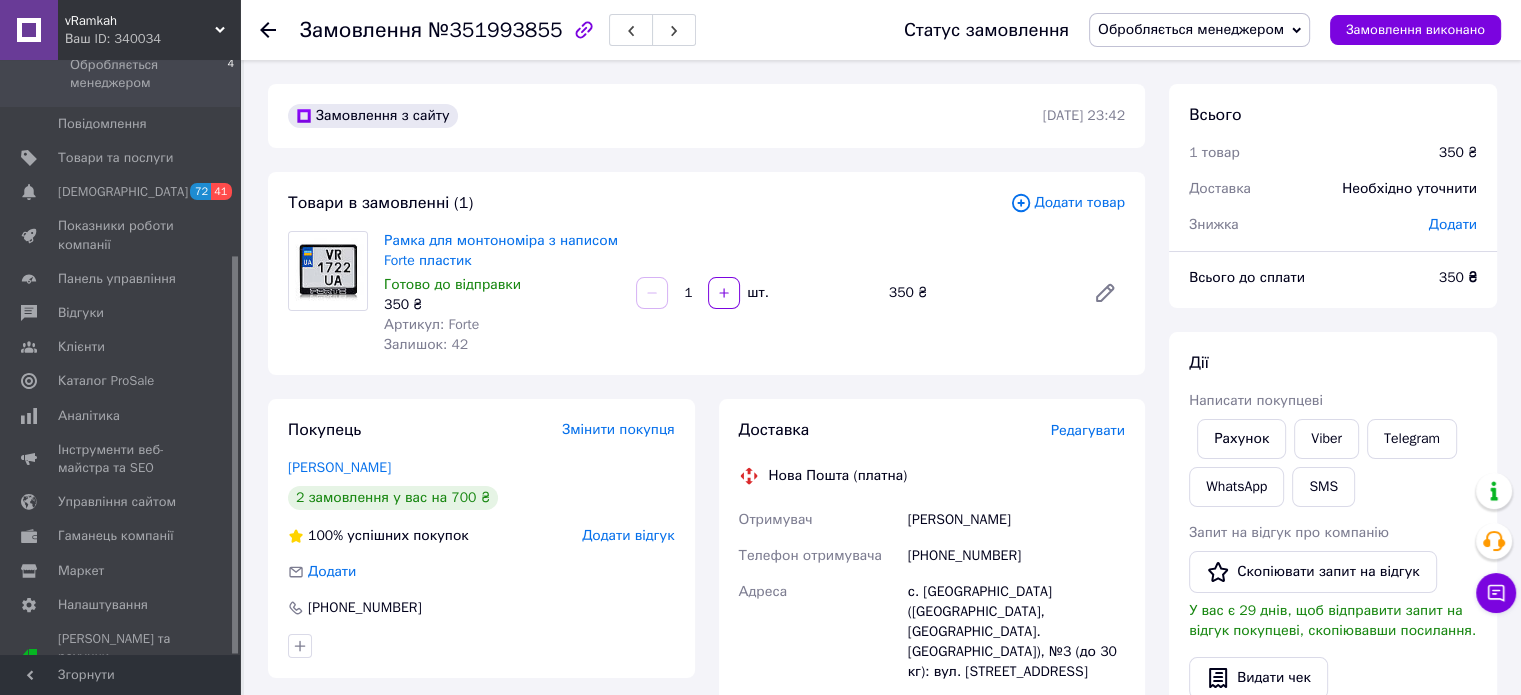 click on "Обробляється менеджером" at bounding box center (1199, 30) 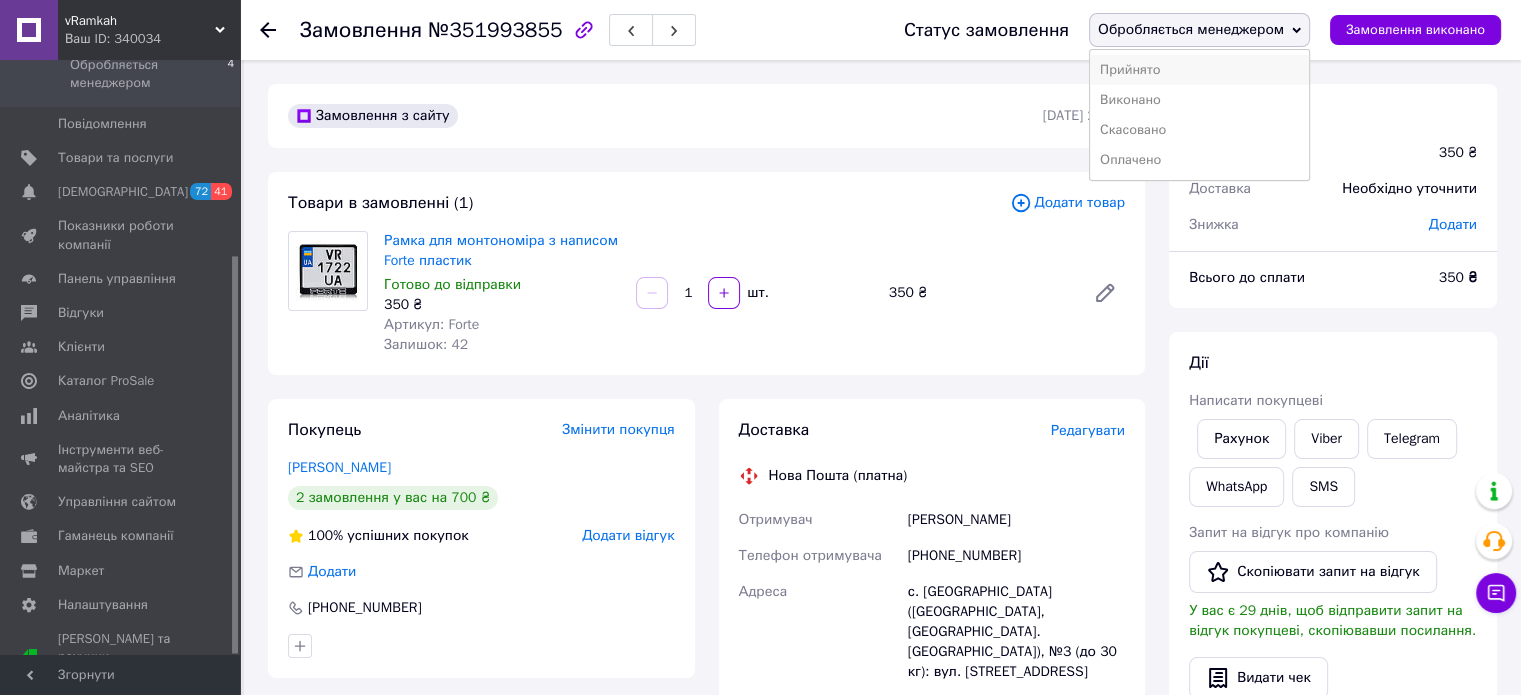 click on "Прийнято" at bounding box center (1199, 70) 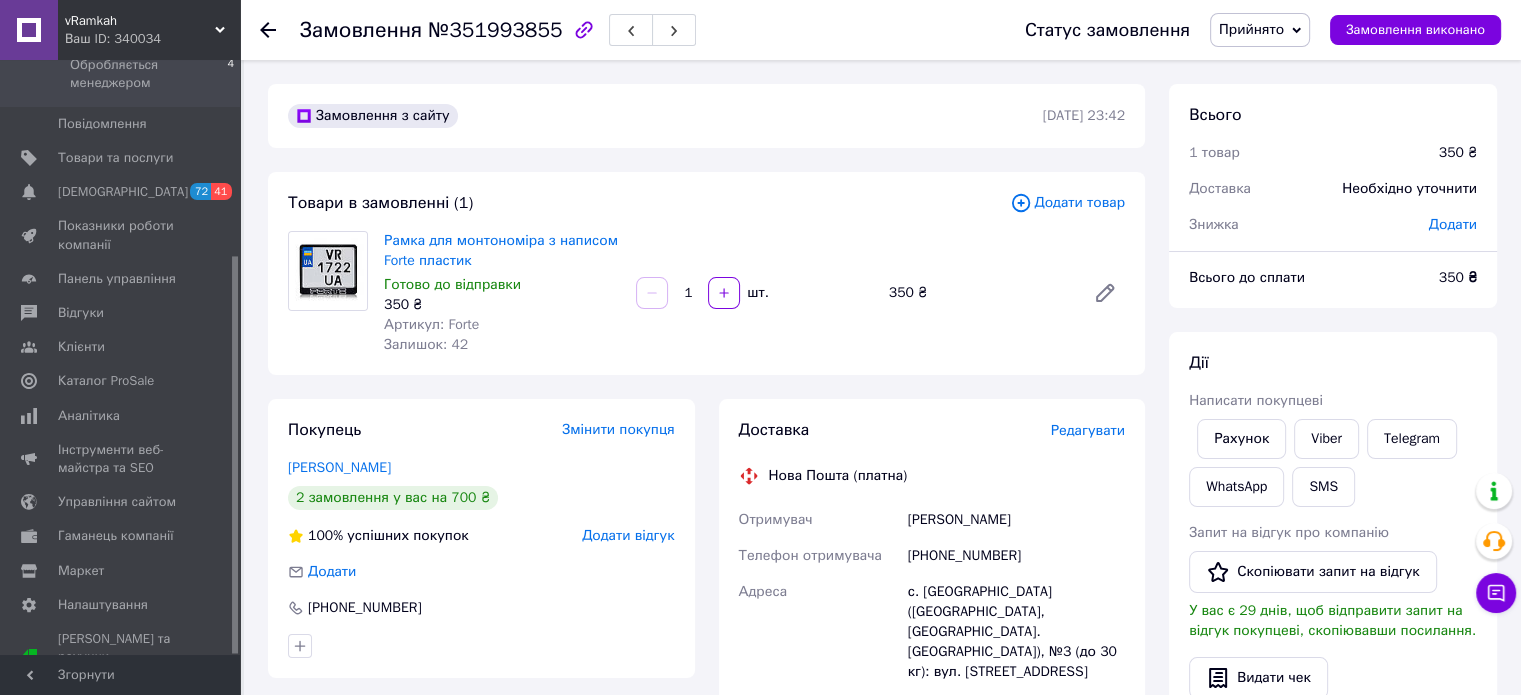 click 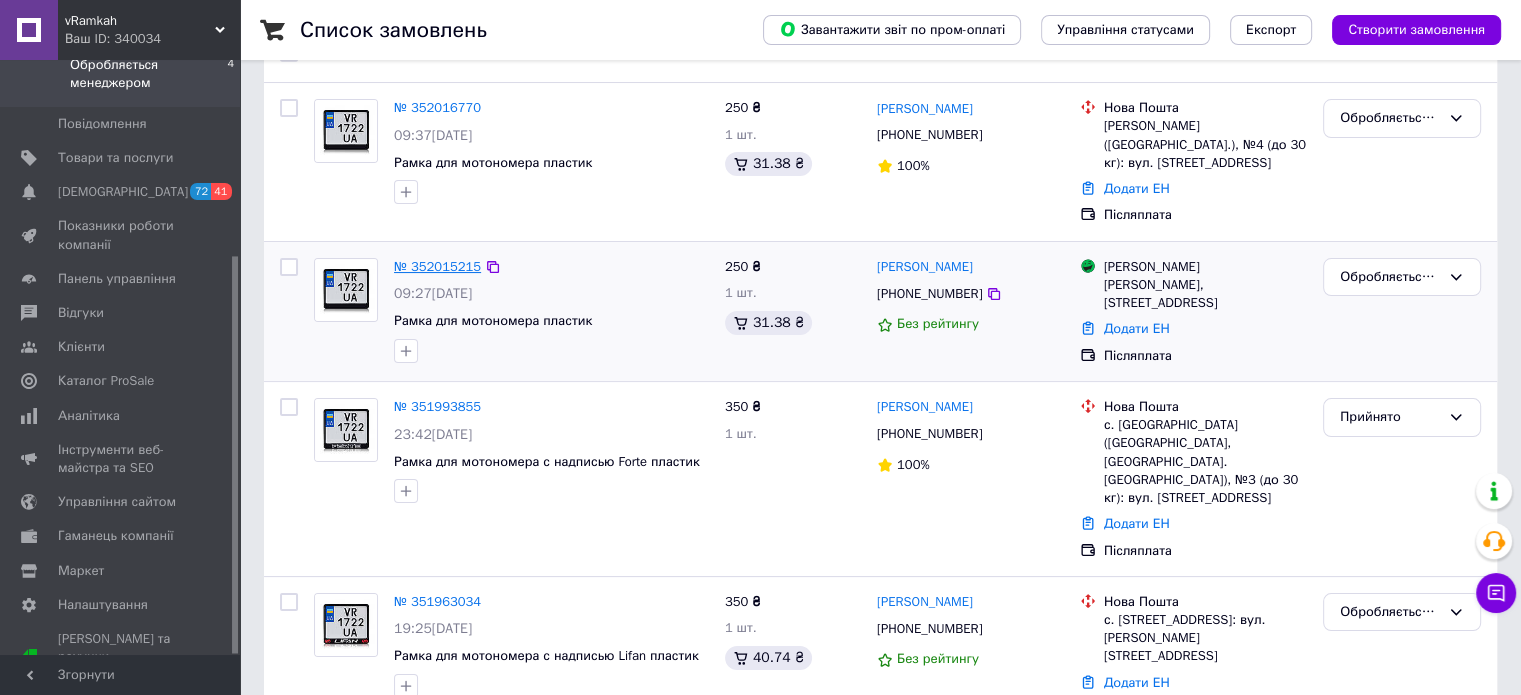 scroll, scrollTop: 208, scrollLeft: 0, axis: vertical 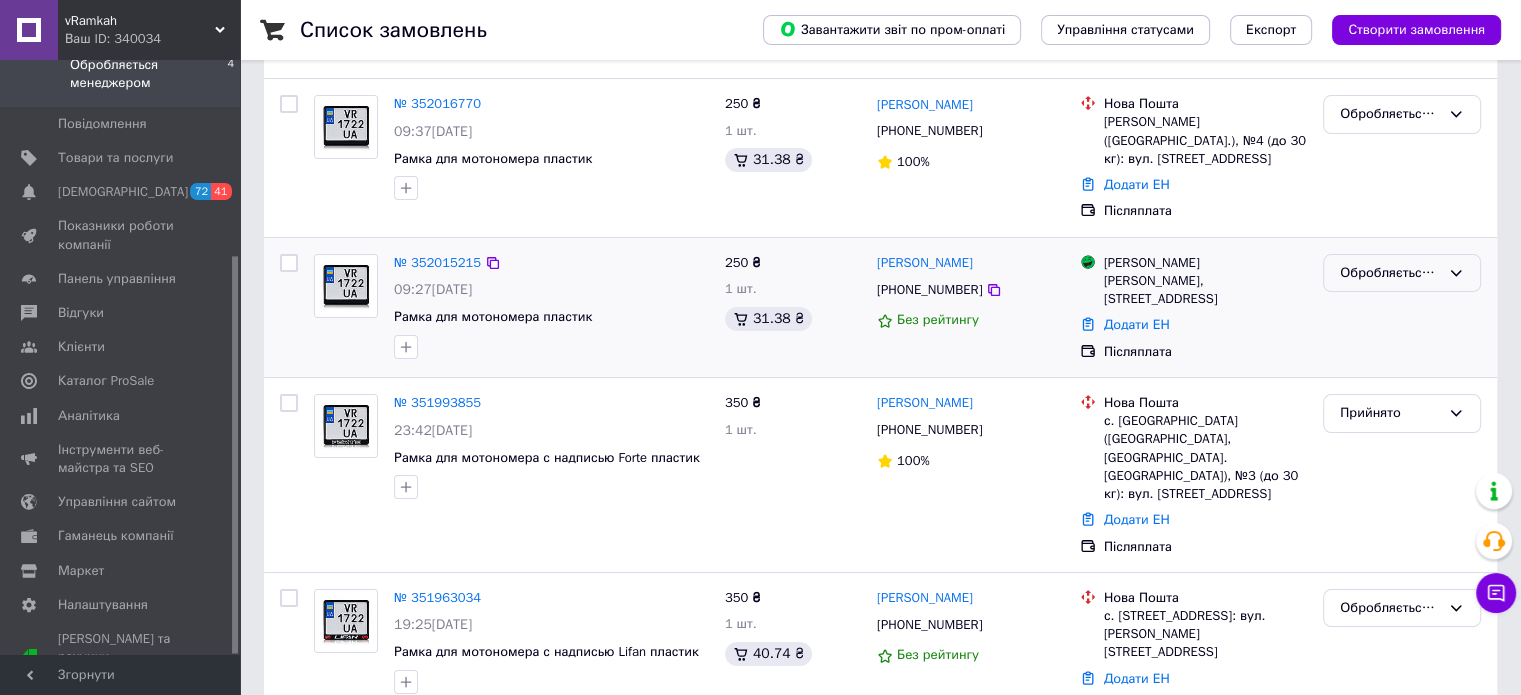 click on "Обробляється менеджером" at bounding box center (1390, 273) 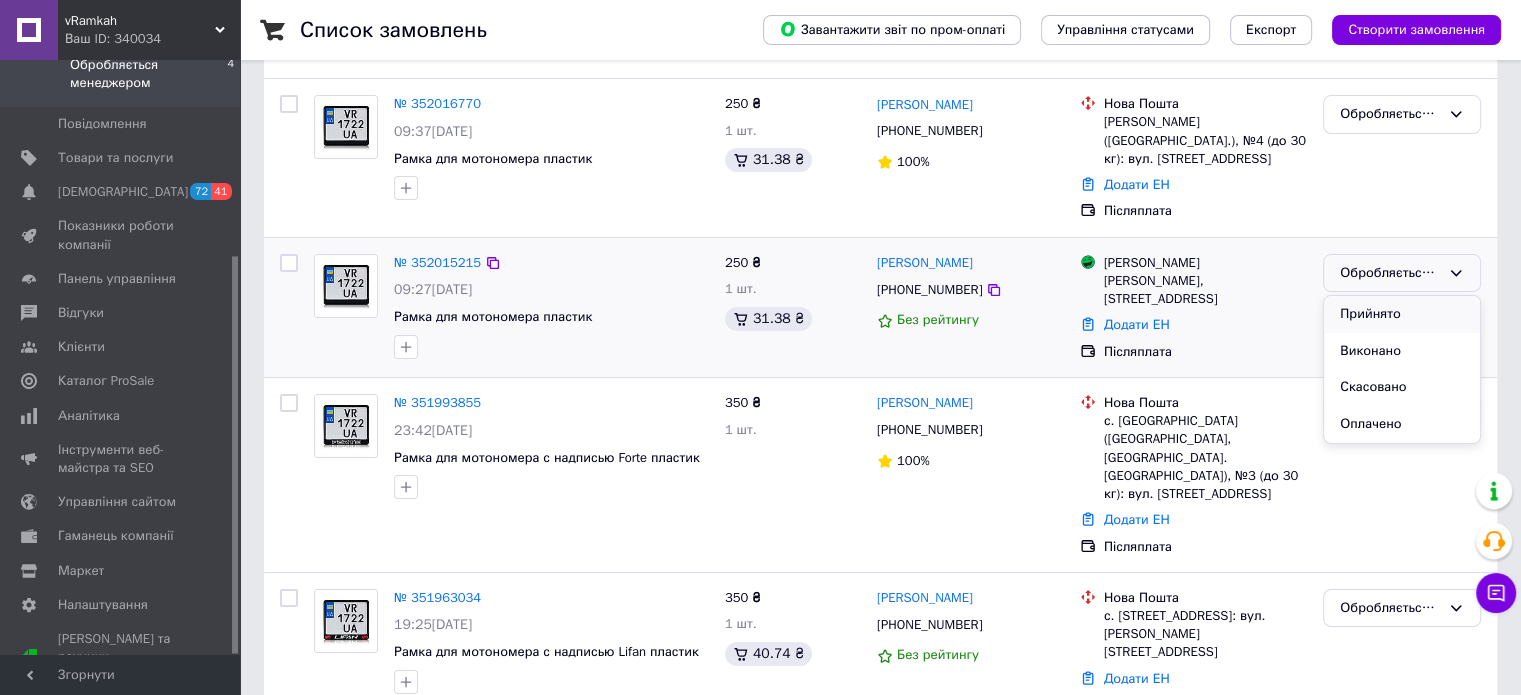click on "Прийнято" at bounding box center (1402, 314) 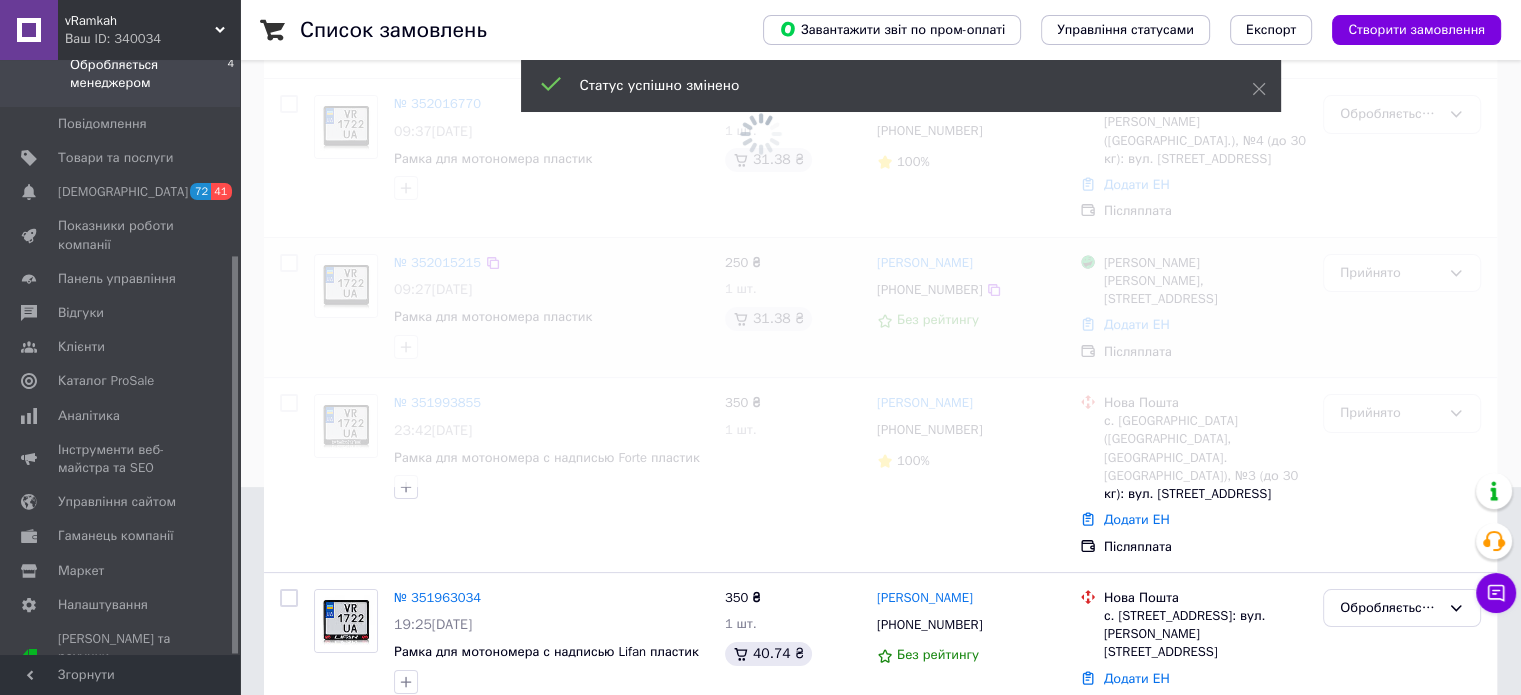 scroll, scrollTop: 32, scrollLeft: 0, axis: vertical 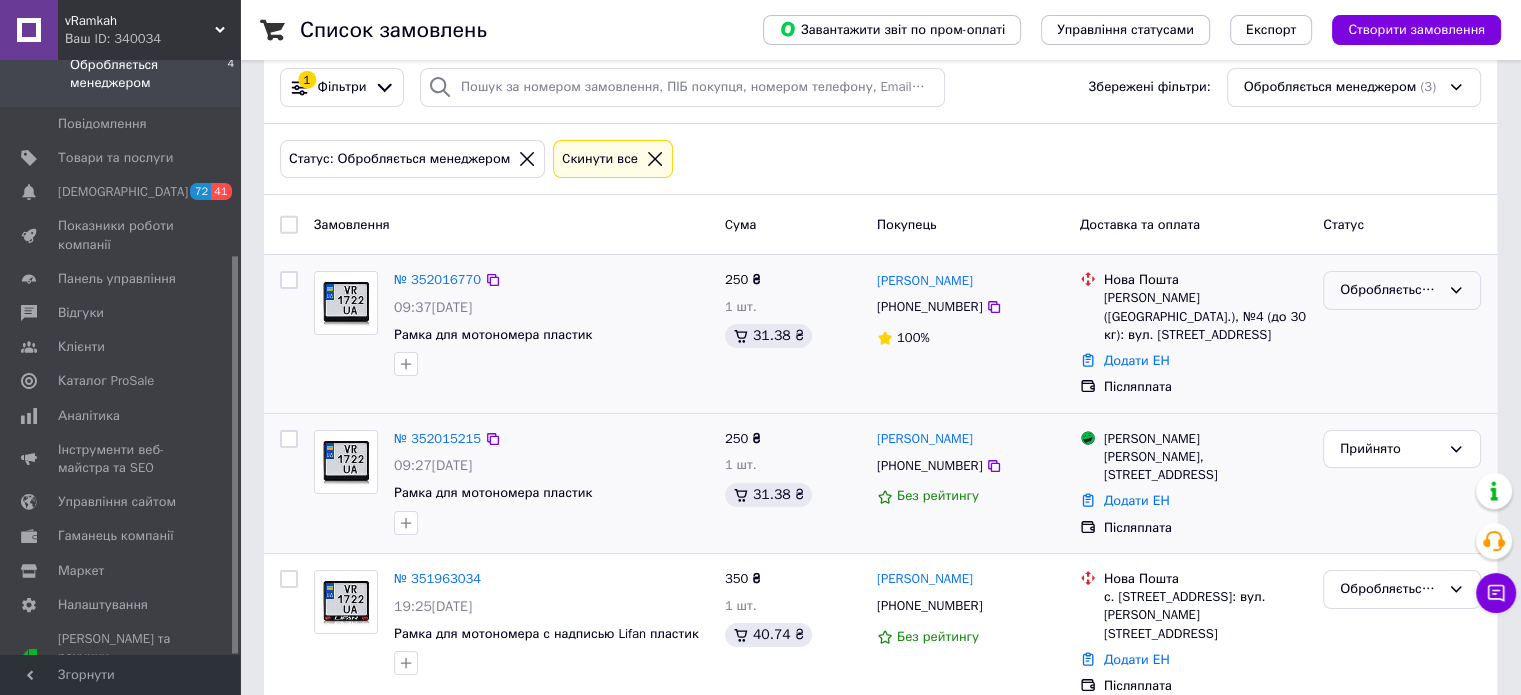 click on "Обробляється менеджером" at bounding box center [1390, 290] 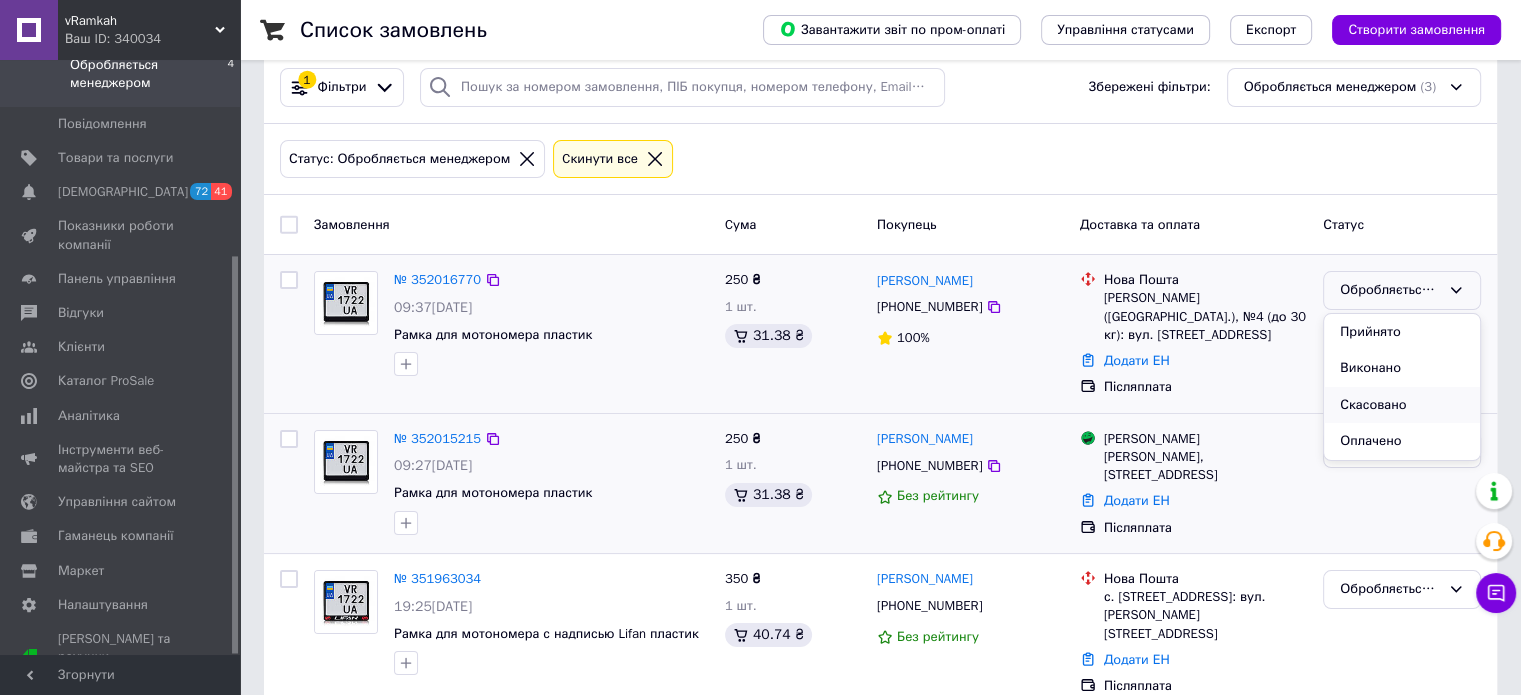 click on "Скасовано" at bounding box center (1402, 405) 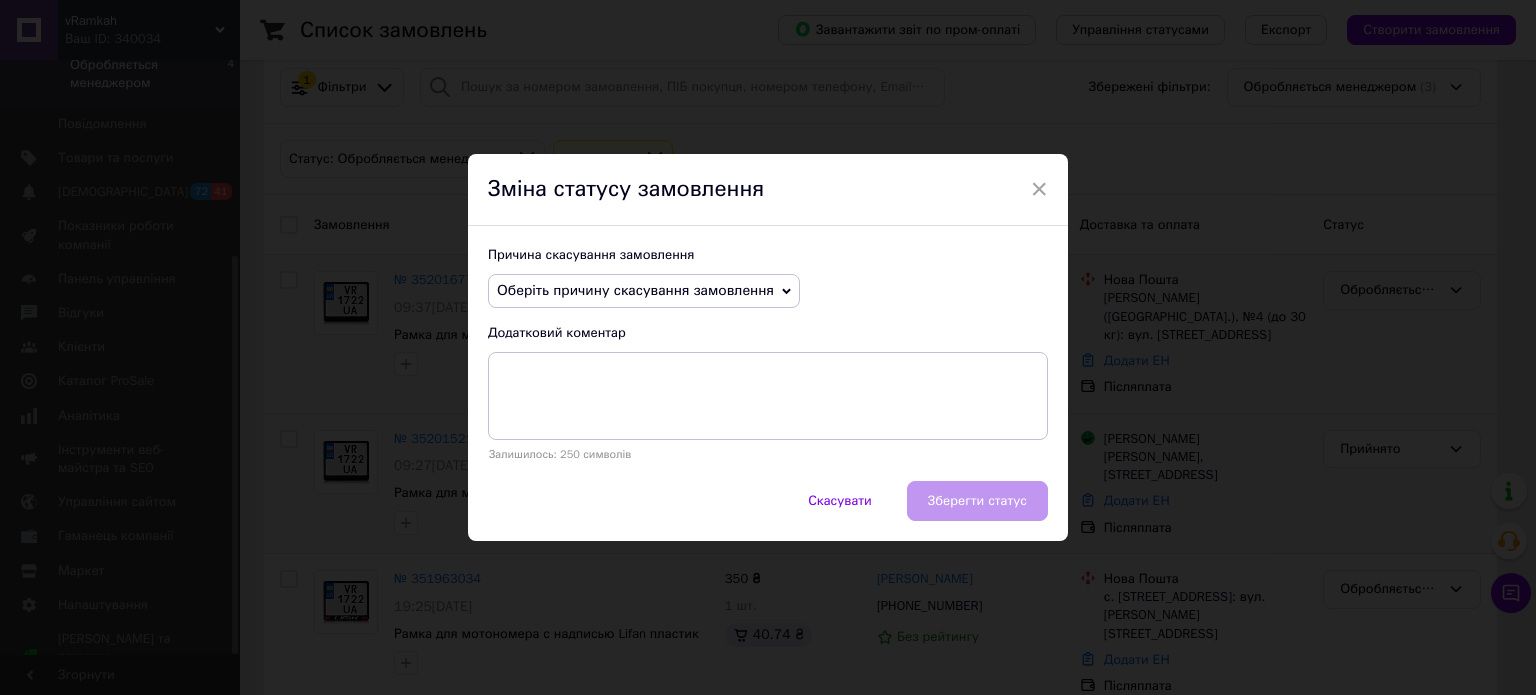 click on "Оберіть причину скасування замовлення" at bounding box center [635, 290] 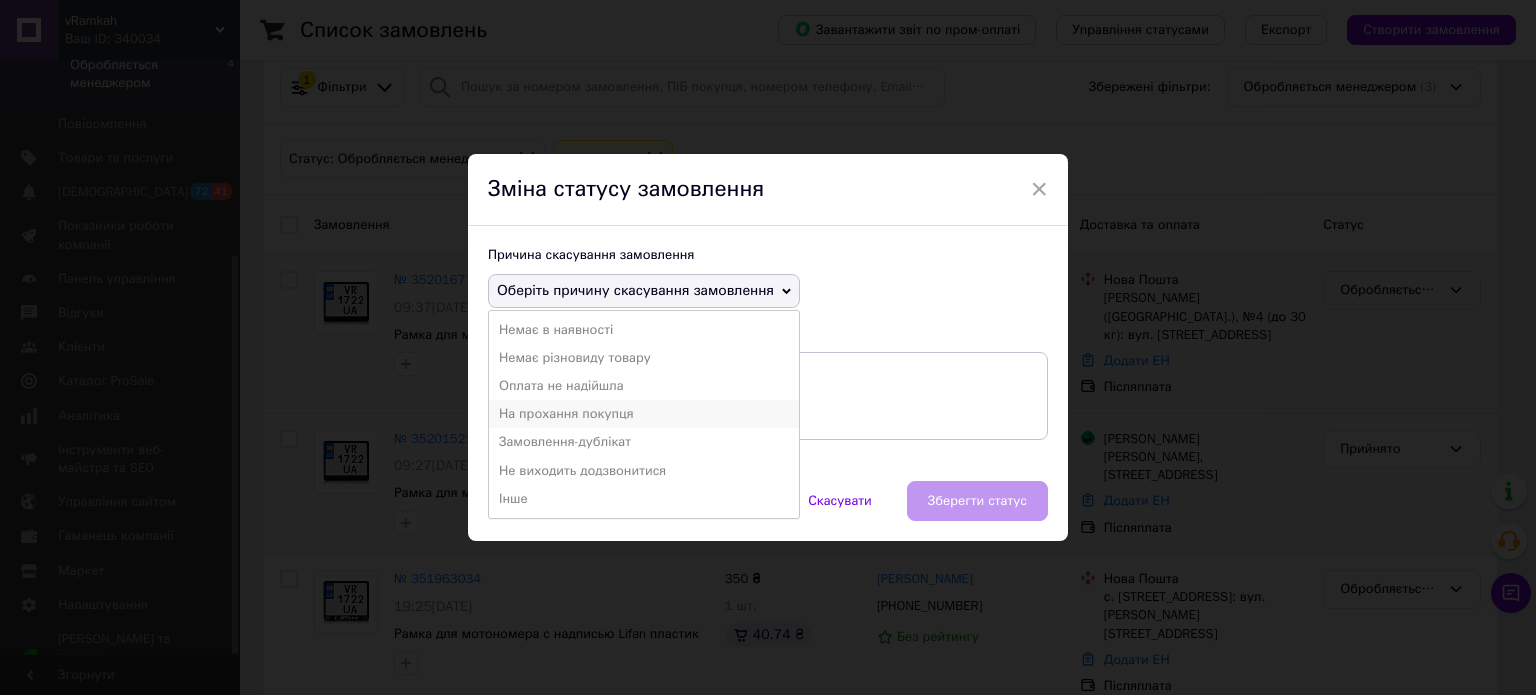 click on "На прохання покупця" at bounding box center [644, 414] 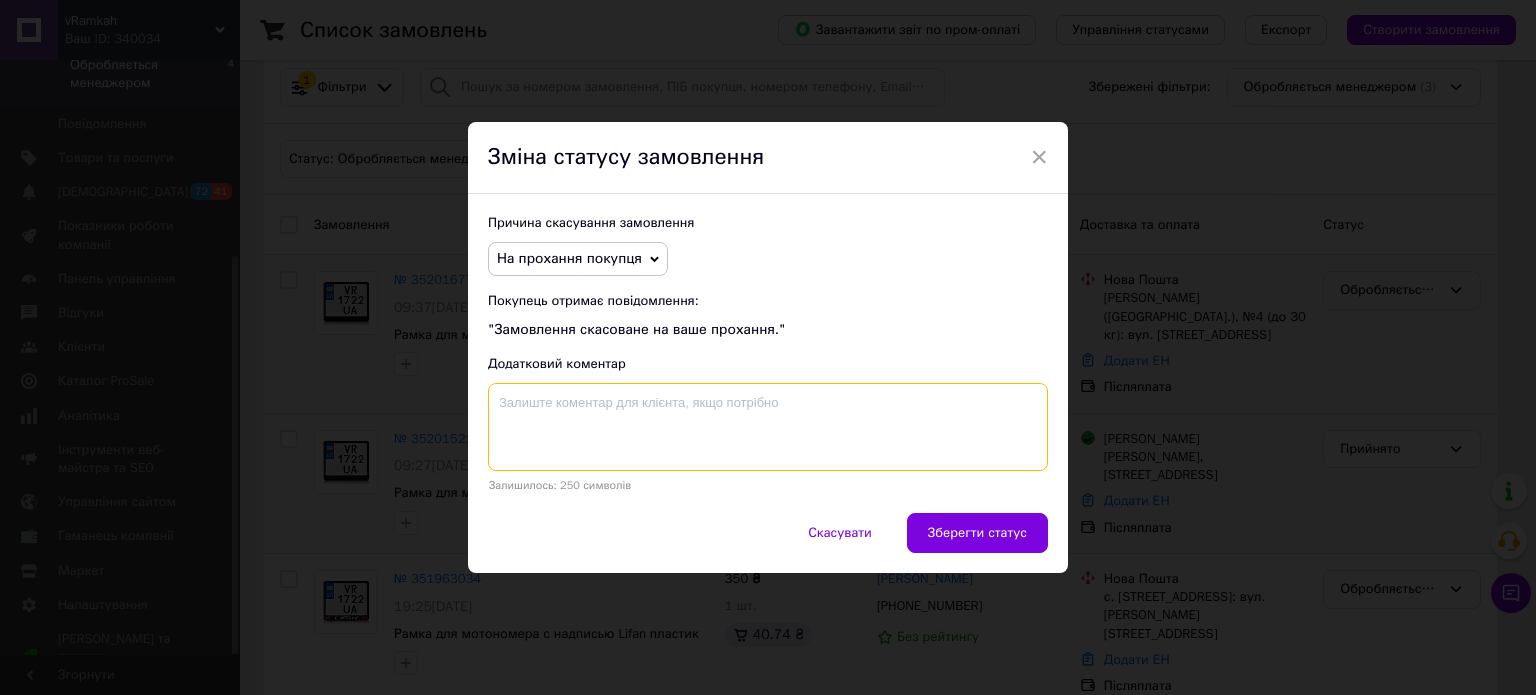 click at bounding box center (768, 427) 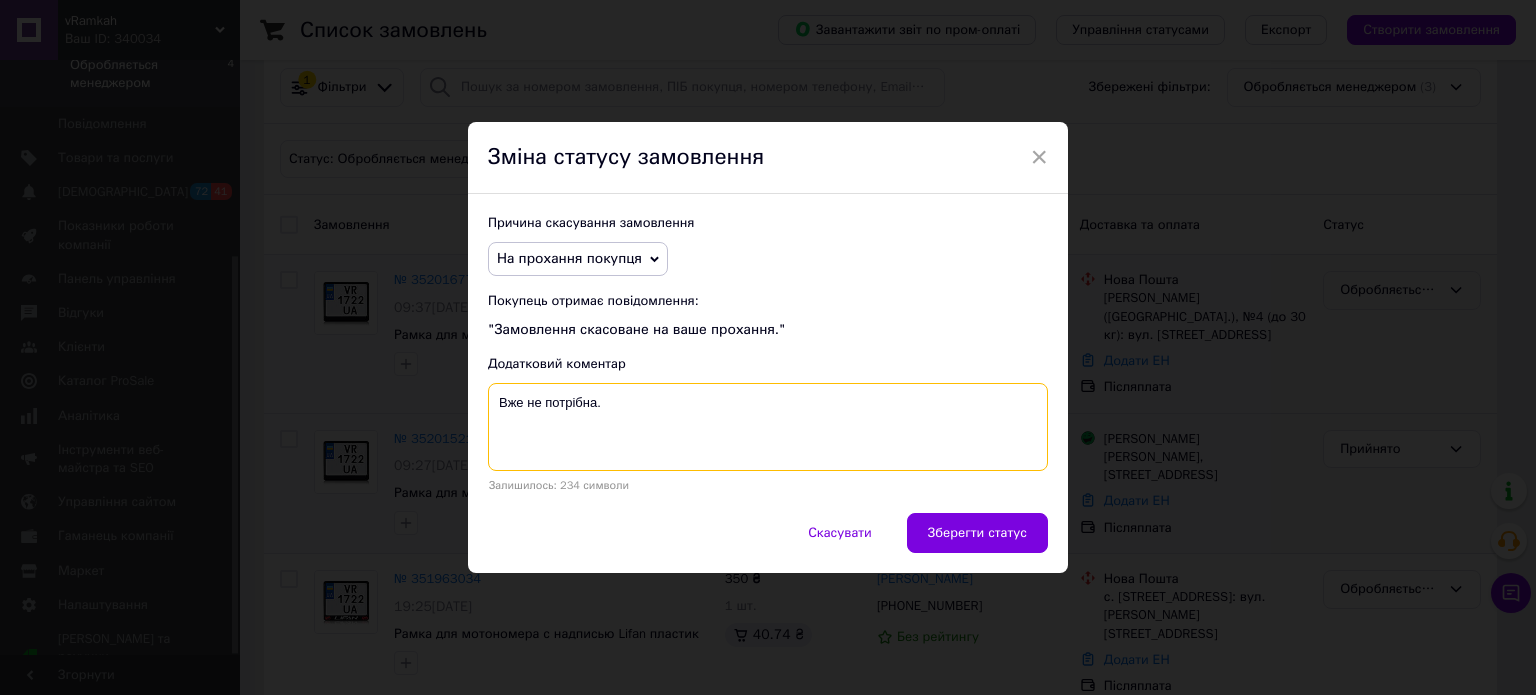 type on "Вже не потрібна." 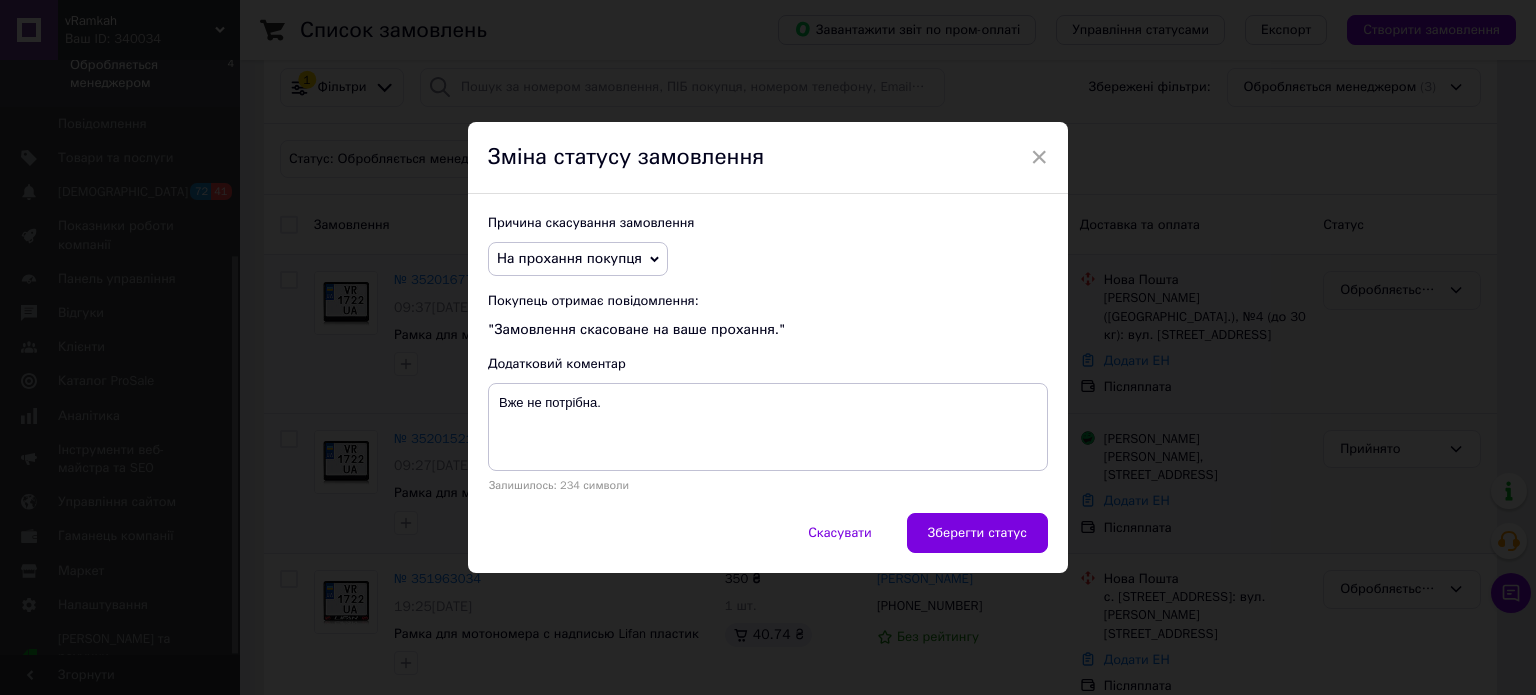 click on "Зберегти статус" at bounding box center [977, 533] 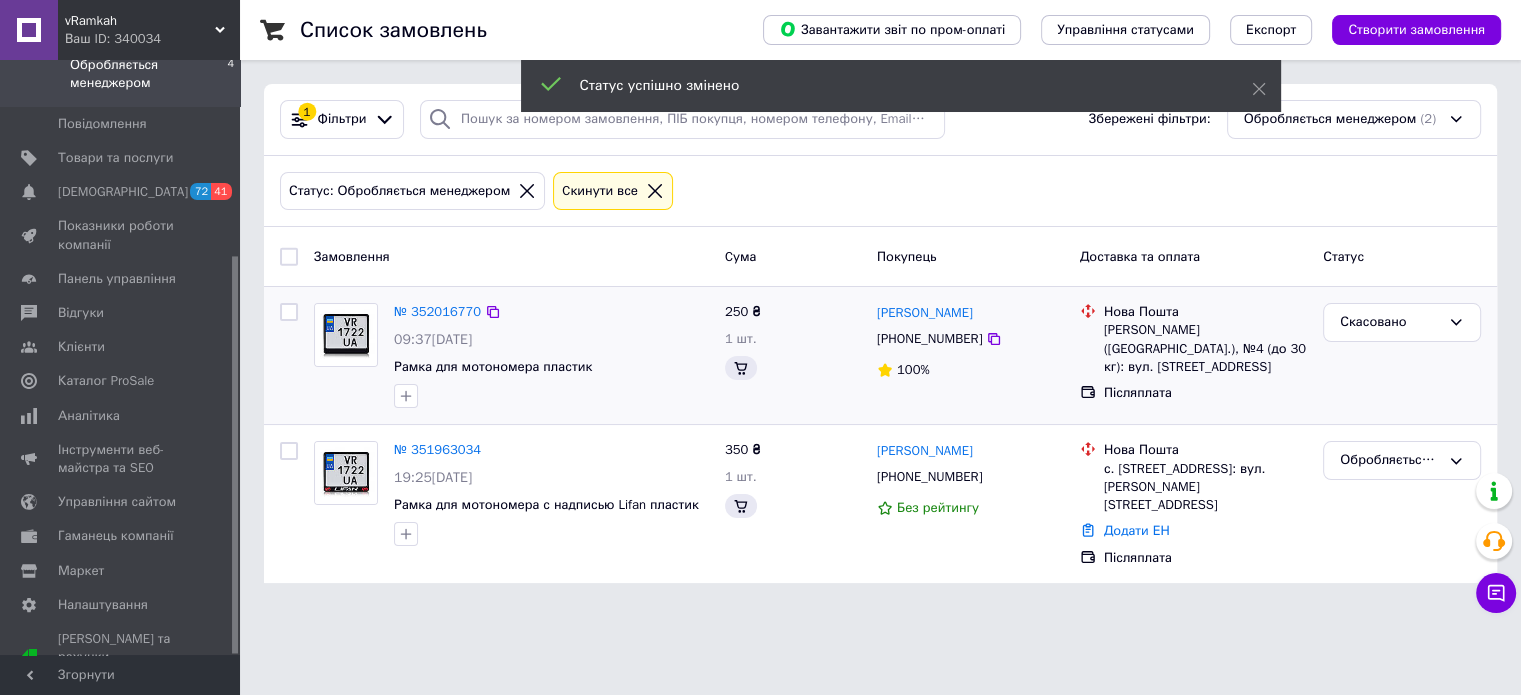 scroll, scrollTop: 0, scrollLeft: 0, axis: both 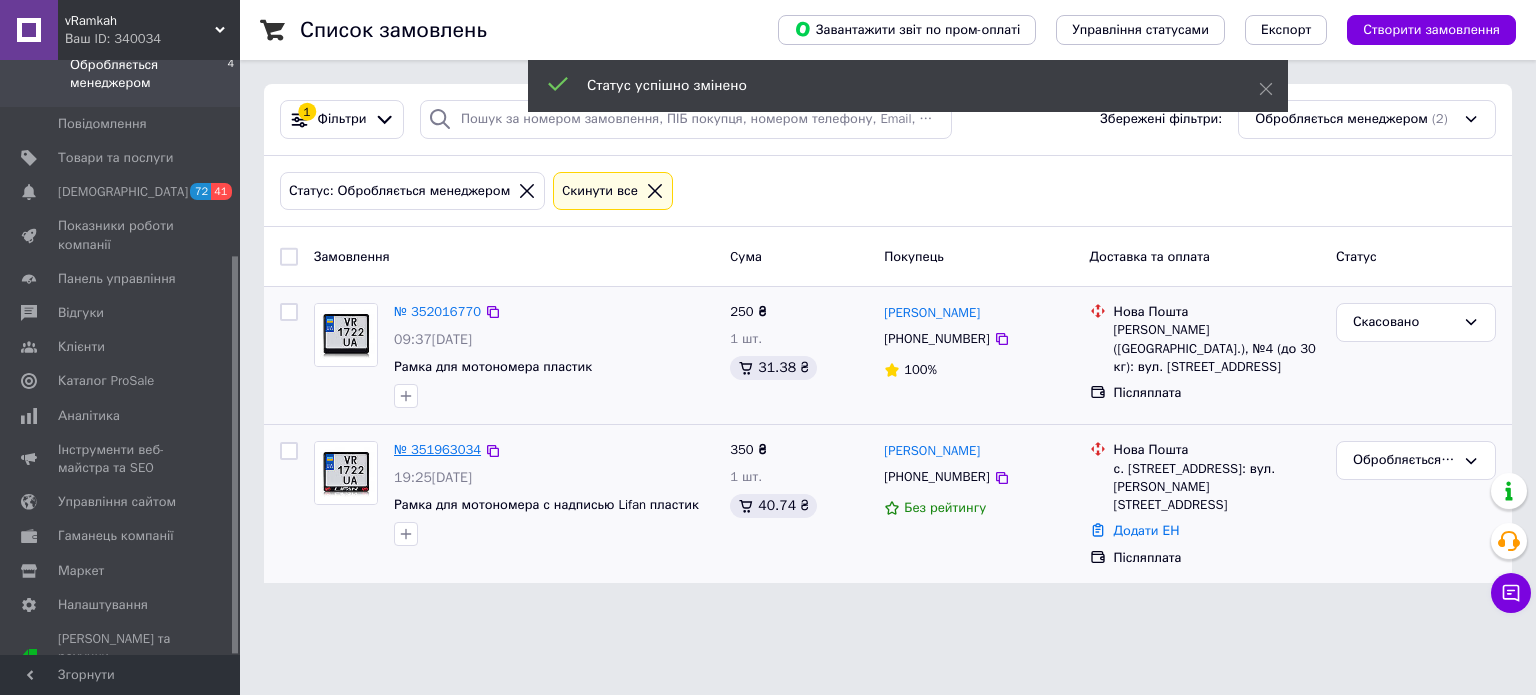 click on "№ 351963034" at bounding box center (437, 449) 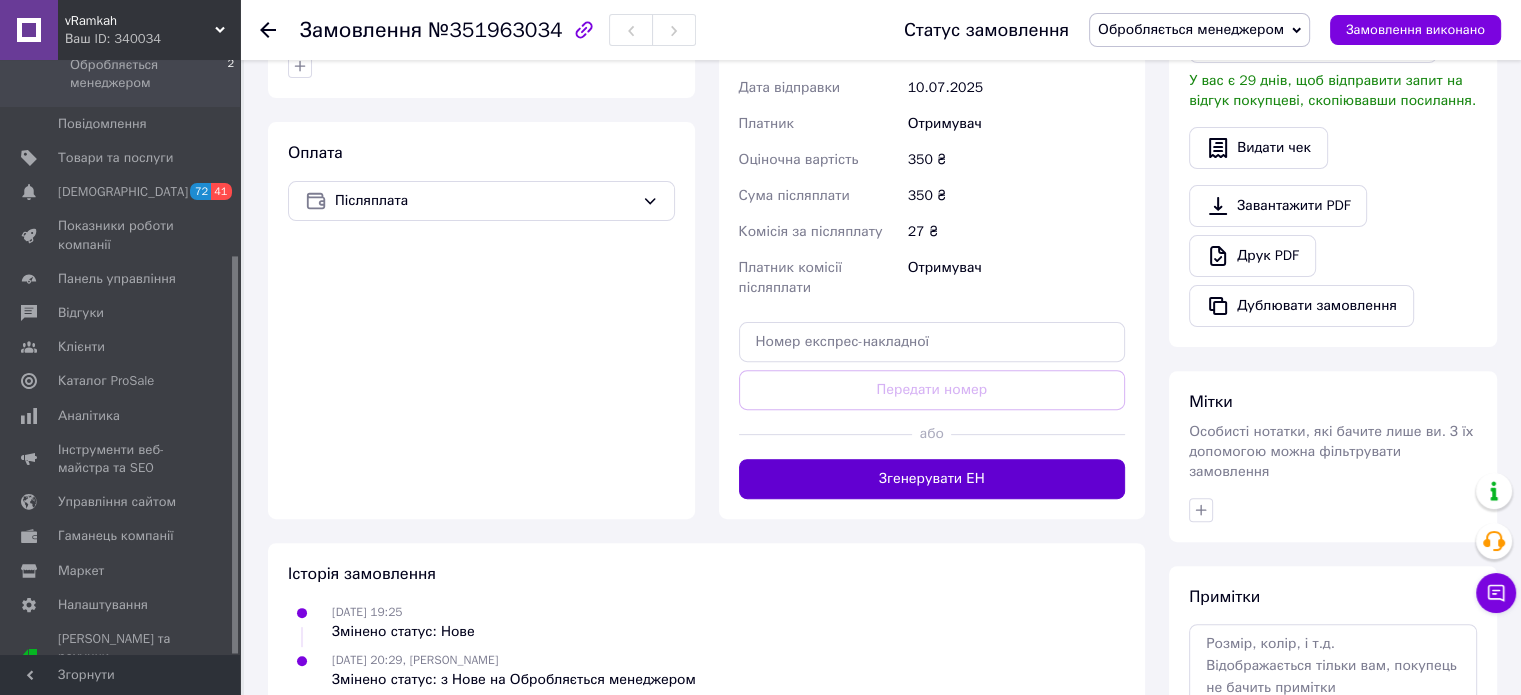 scroll, scrollTop: 100, scrollLeft: 0, axis: vertical 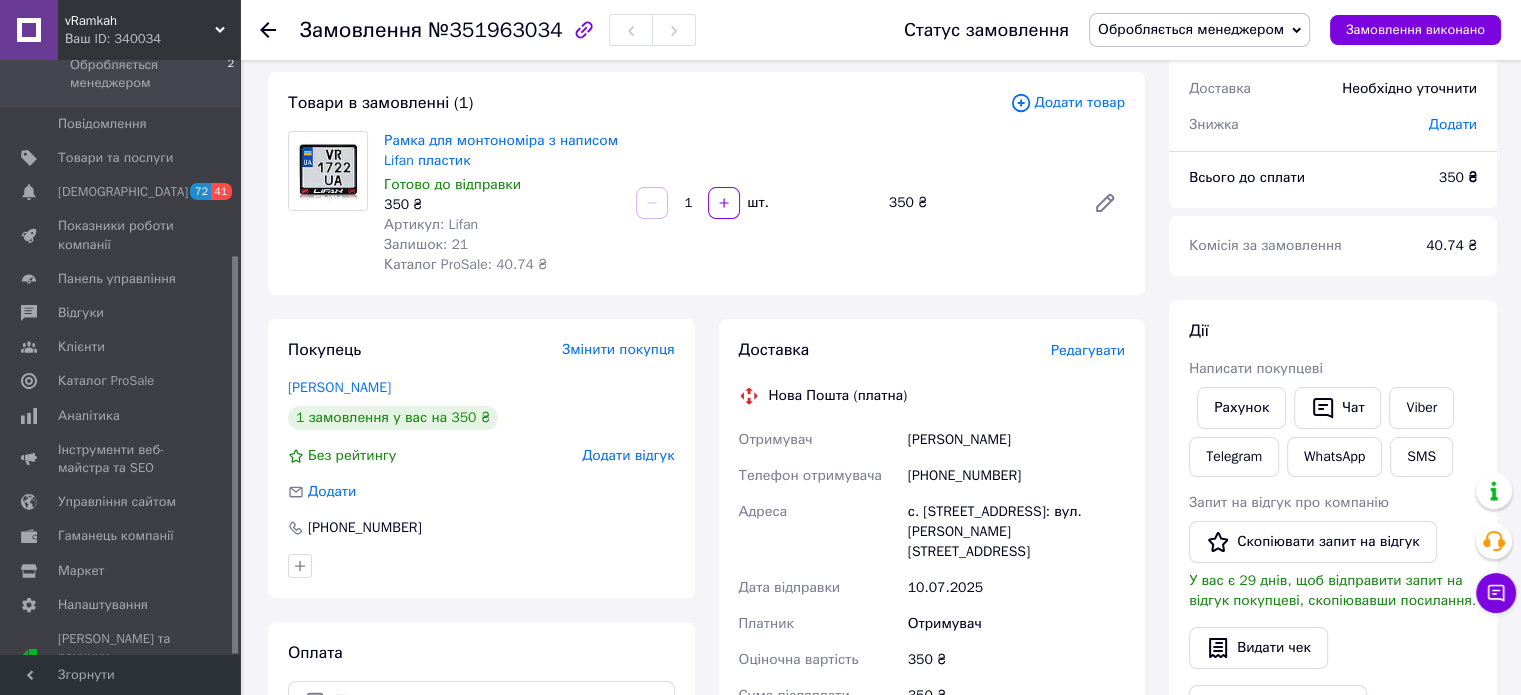 click on "Обробляється менеджером" at bounding box center [1191, 29] 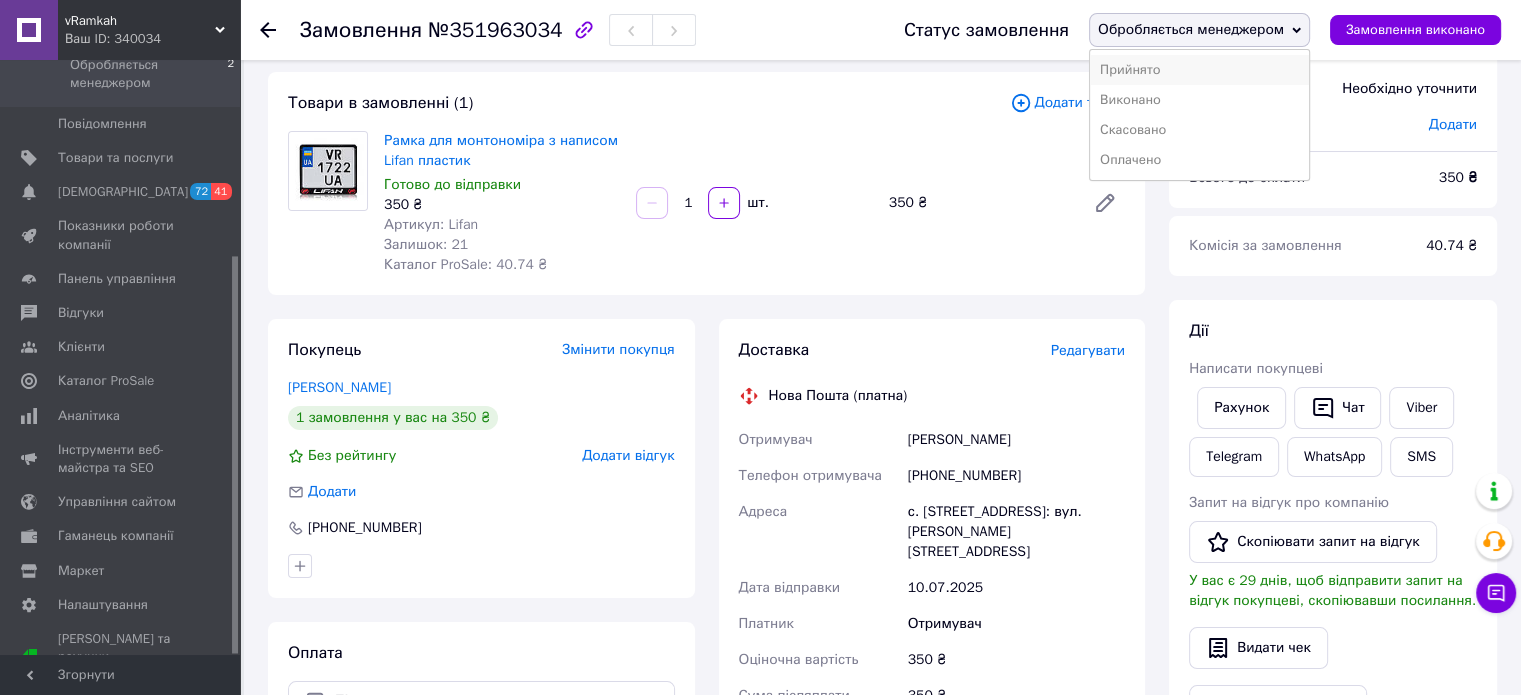 click on "Прийнято" at bounding box center [1199, 70] 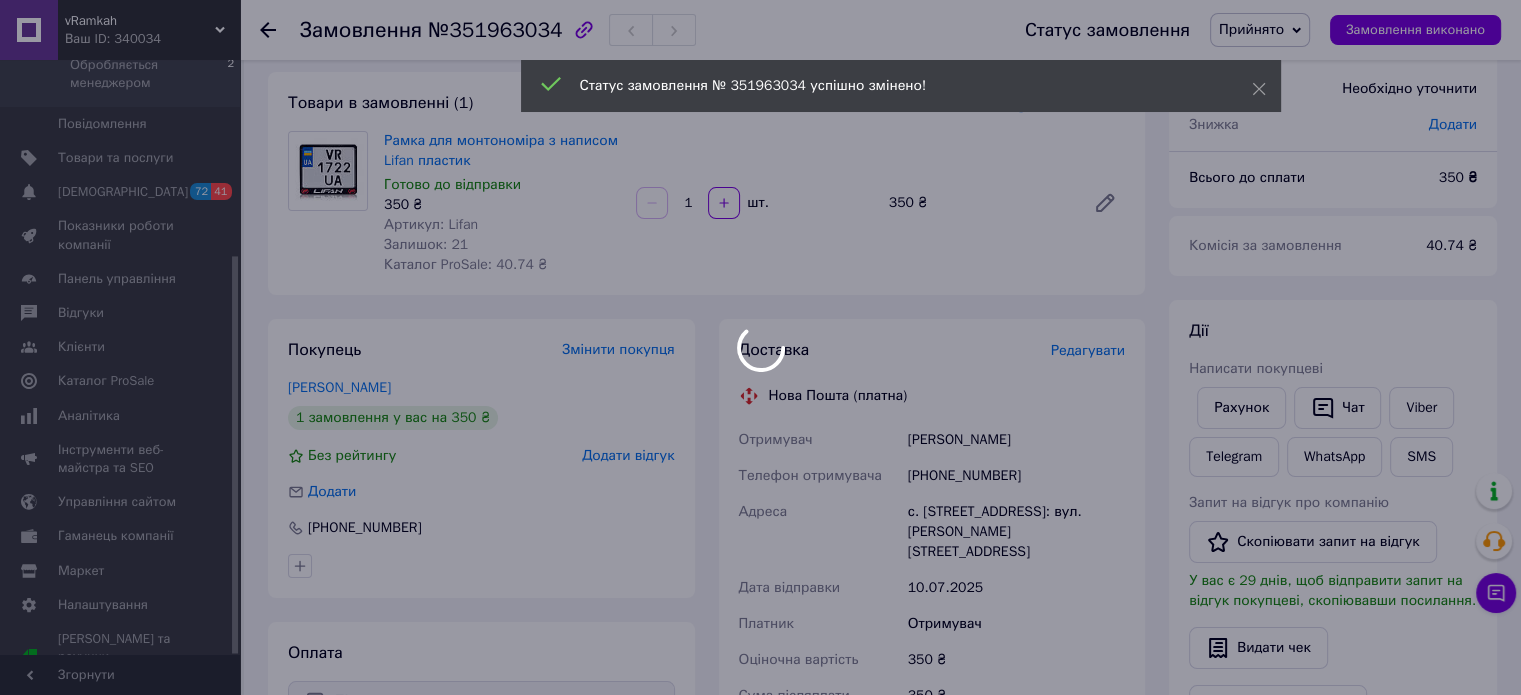 scroll, scrollTop: 0, scrollLeft: 0, axis: both 